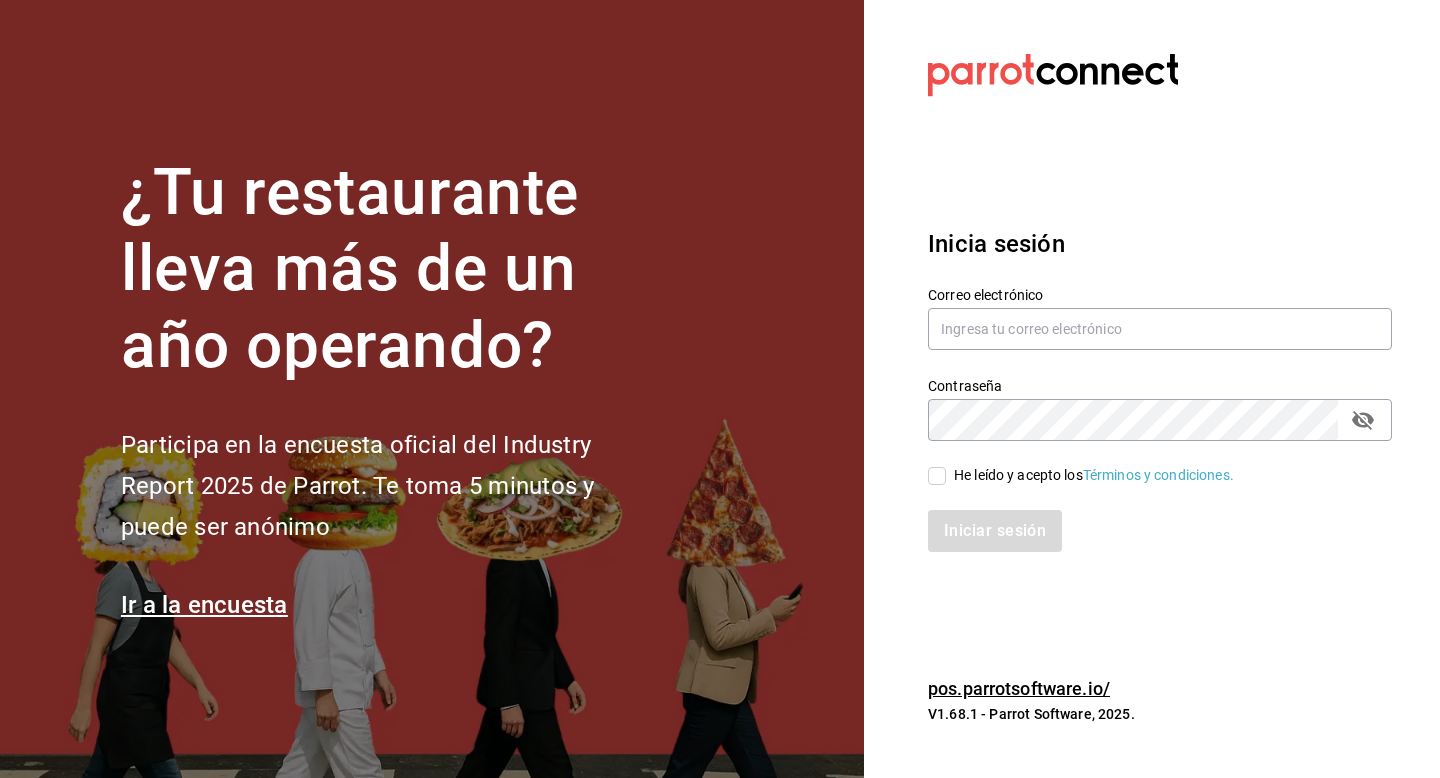 scroll, scrollTop: 0, scrollLeft: 0, axis: both 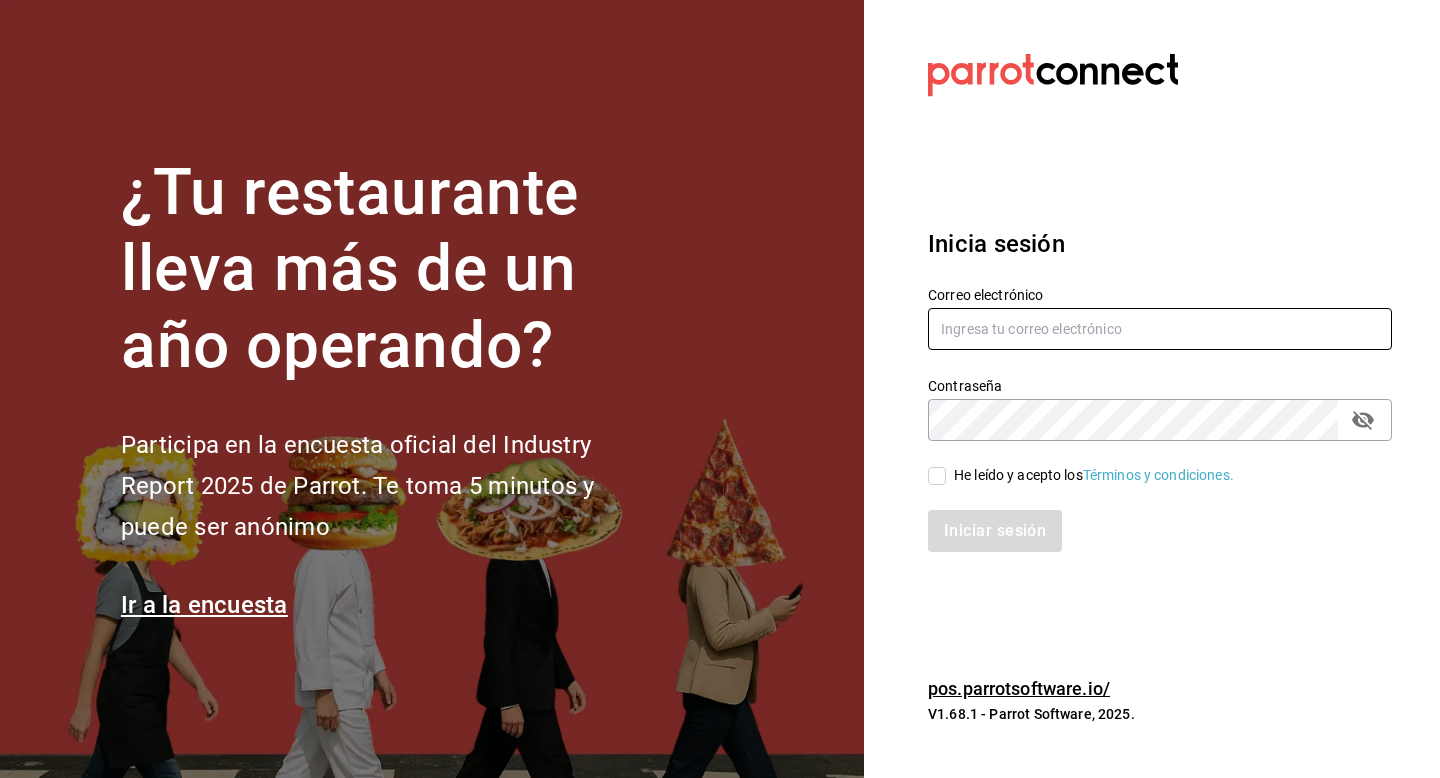 click at bounding box center [1160, 329] 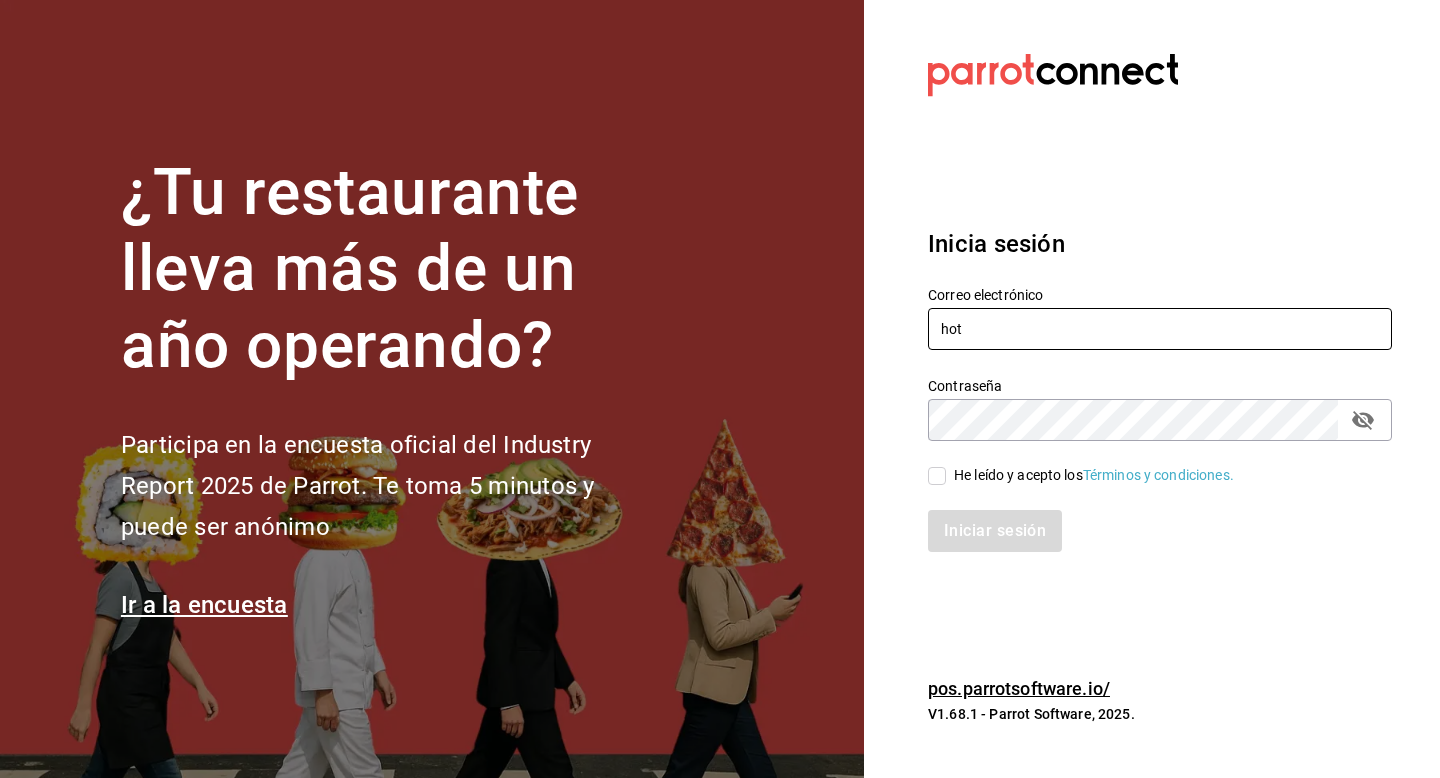 type on "hotaru@costeno.com" 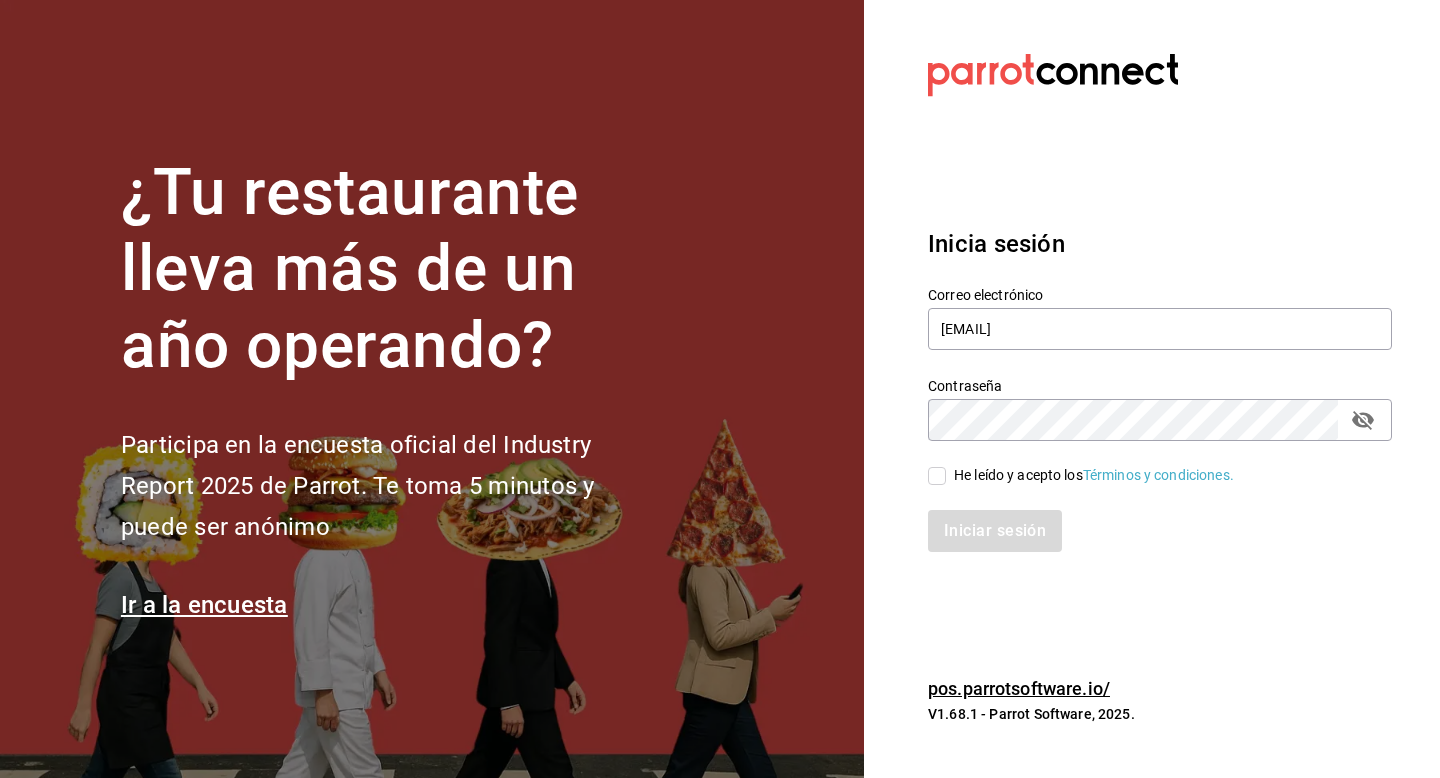 click on "He leído y acepto los  Términos y condiciones." at bounding box center [937, 476] 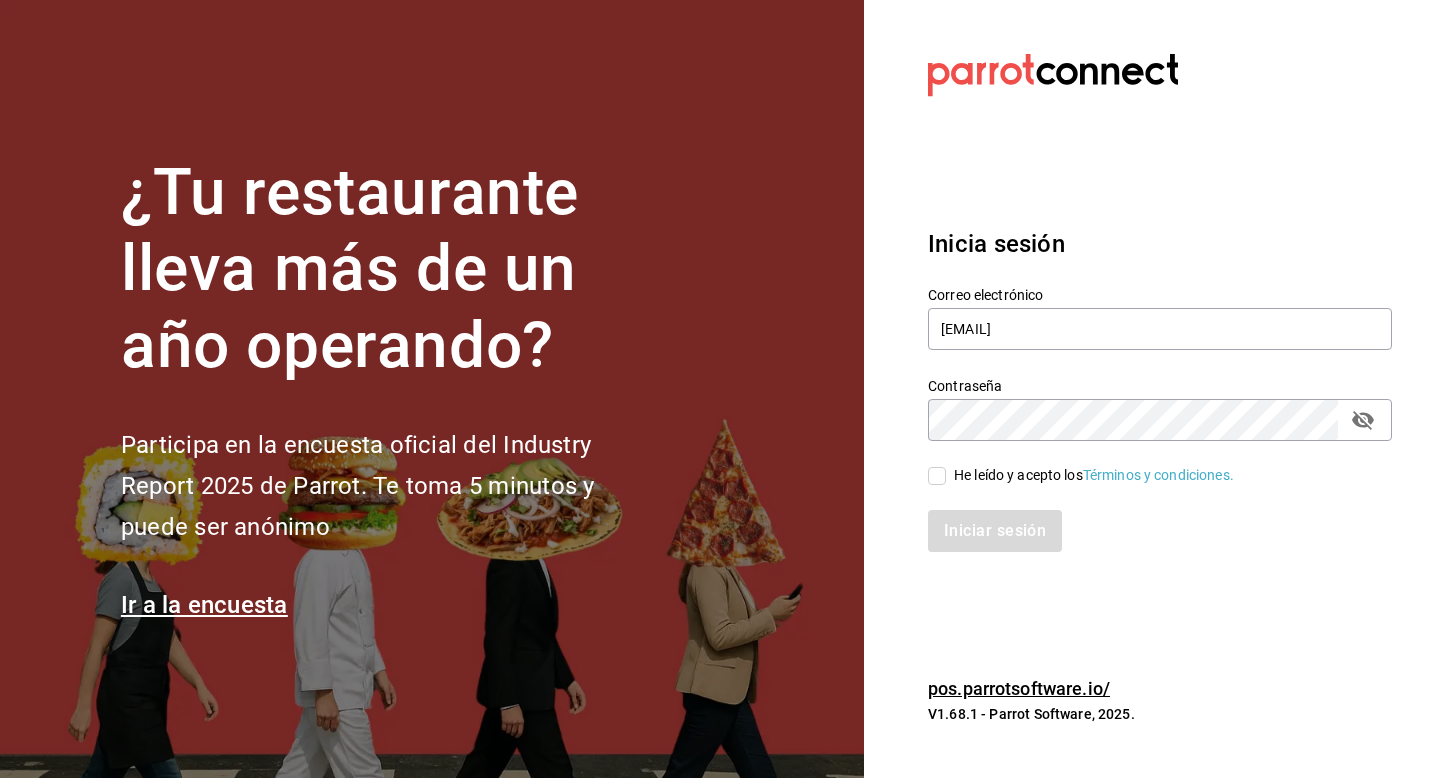 checkbox on "true" 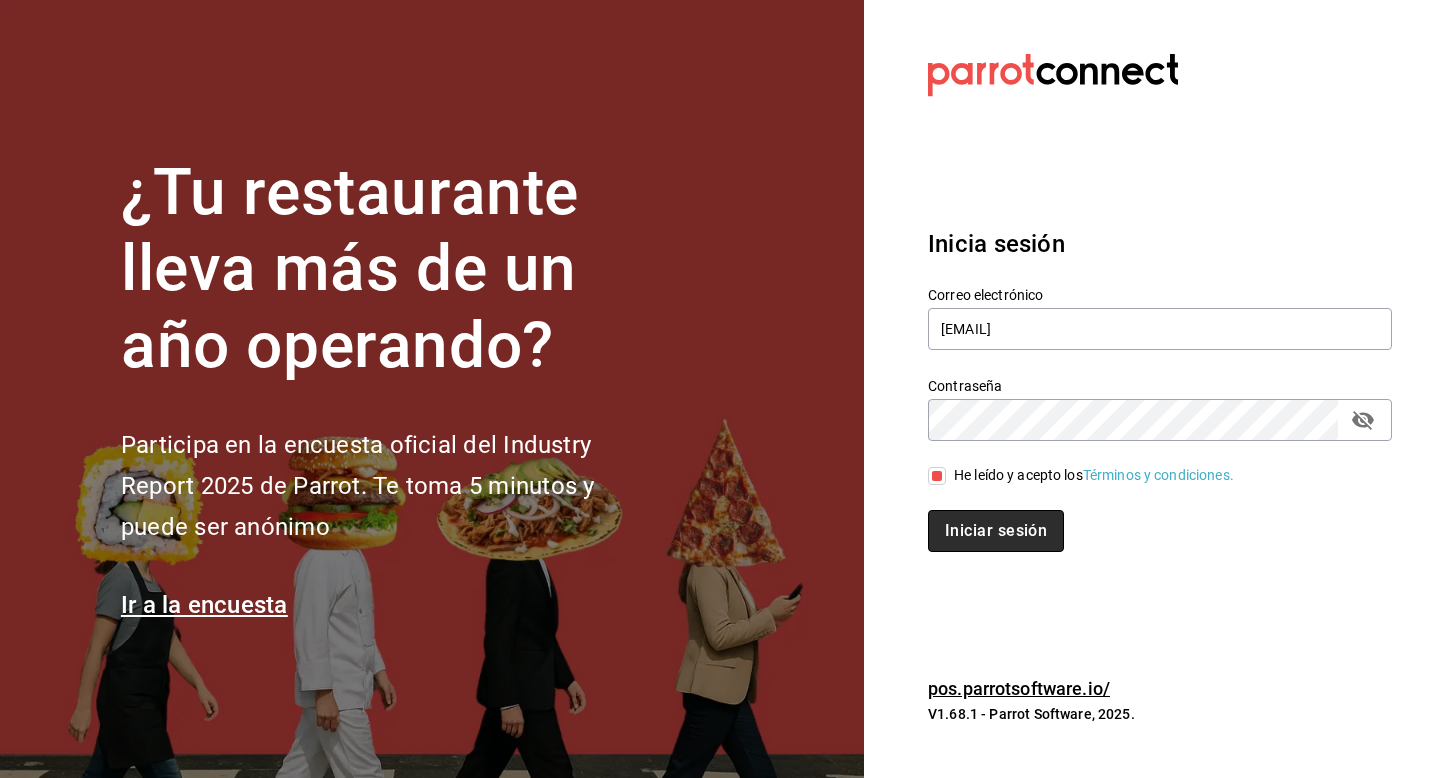 click on "Iniciar sesión" at bounding box center (996, 531) 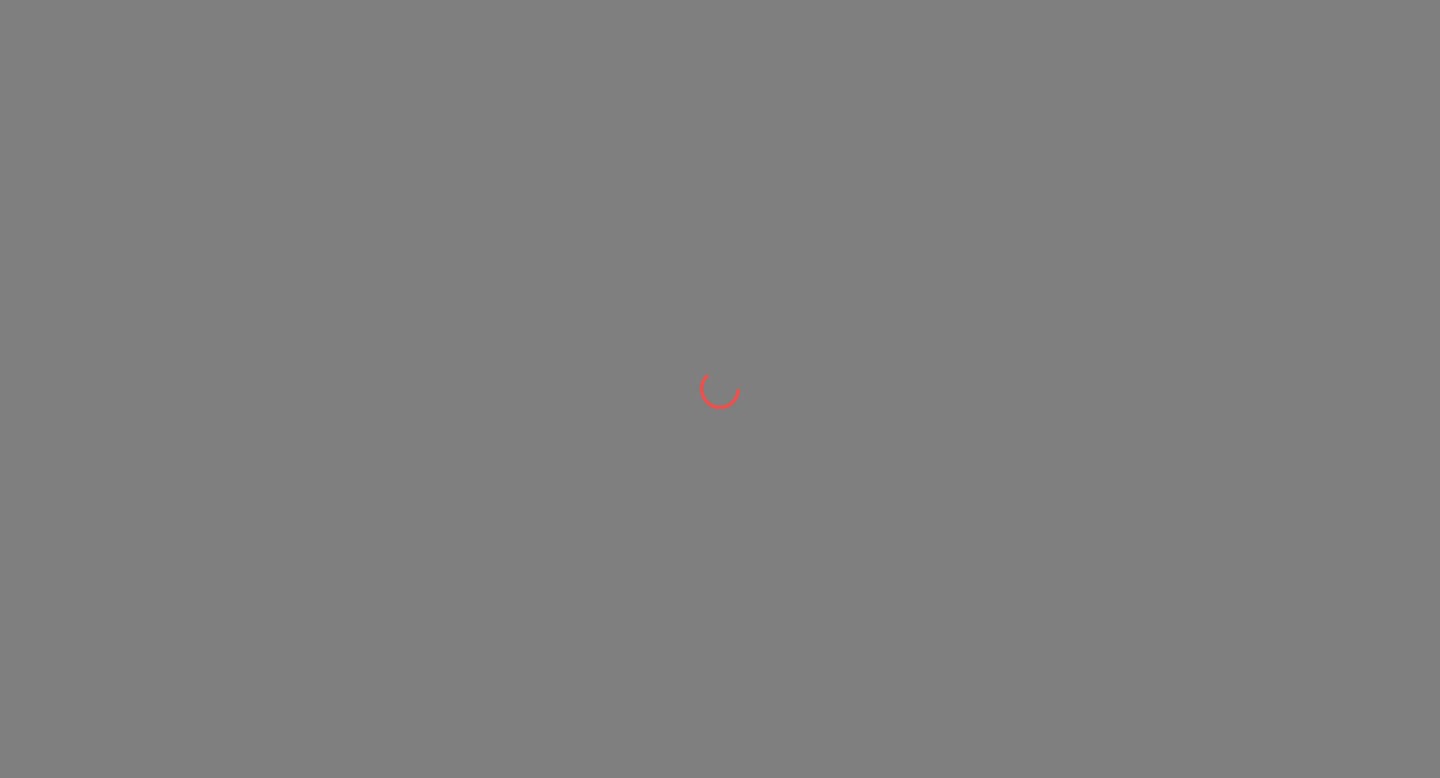 scroll, scrollTop: 0, scrollLeft: 0, axis: both 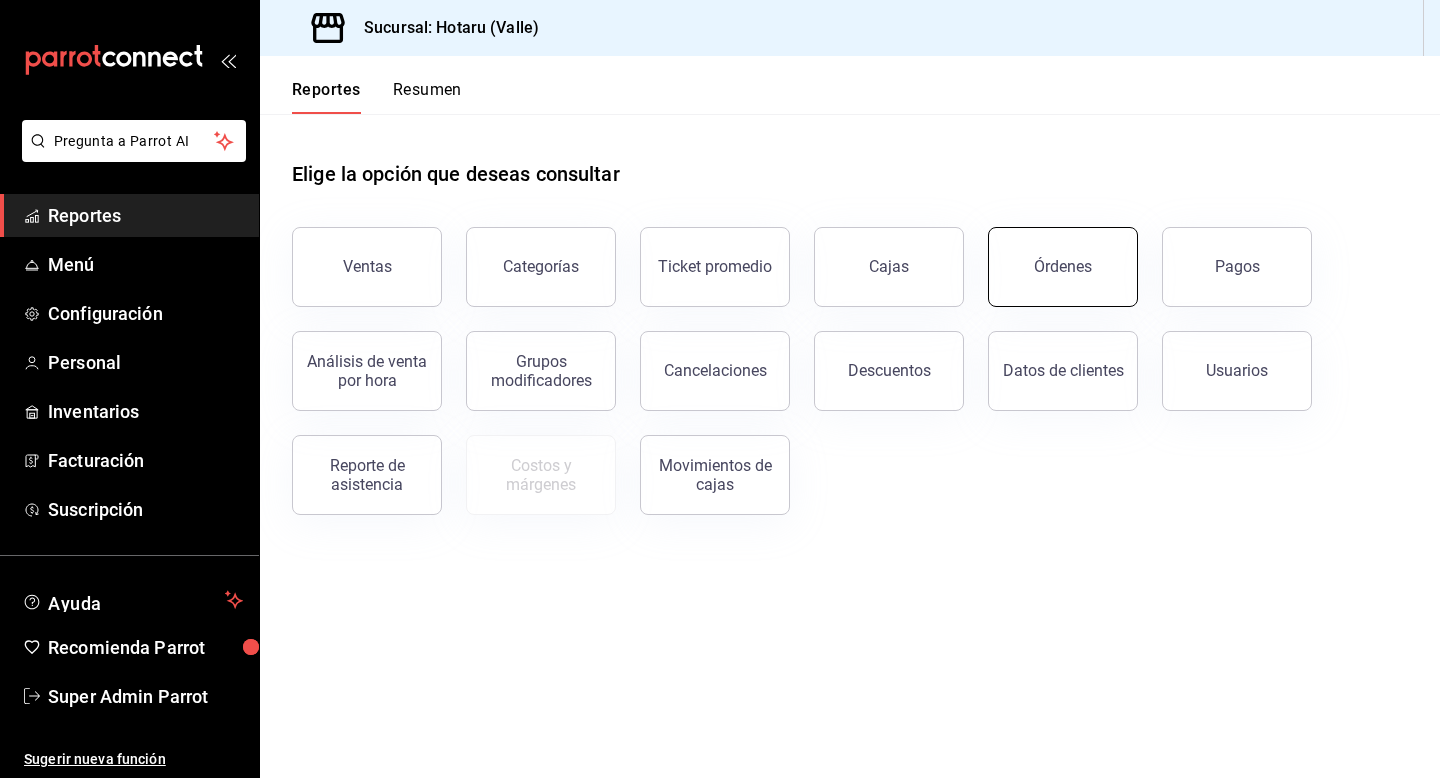 click on "Órdenes" at bounding box center [1063, 267] 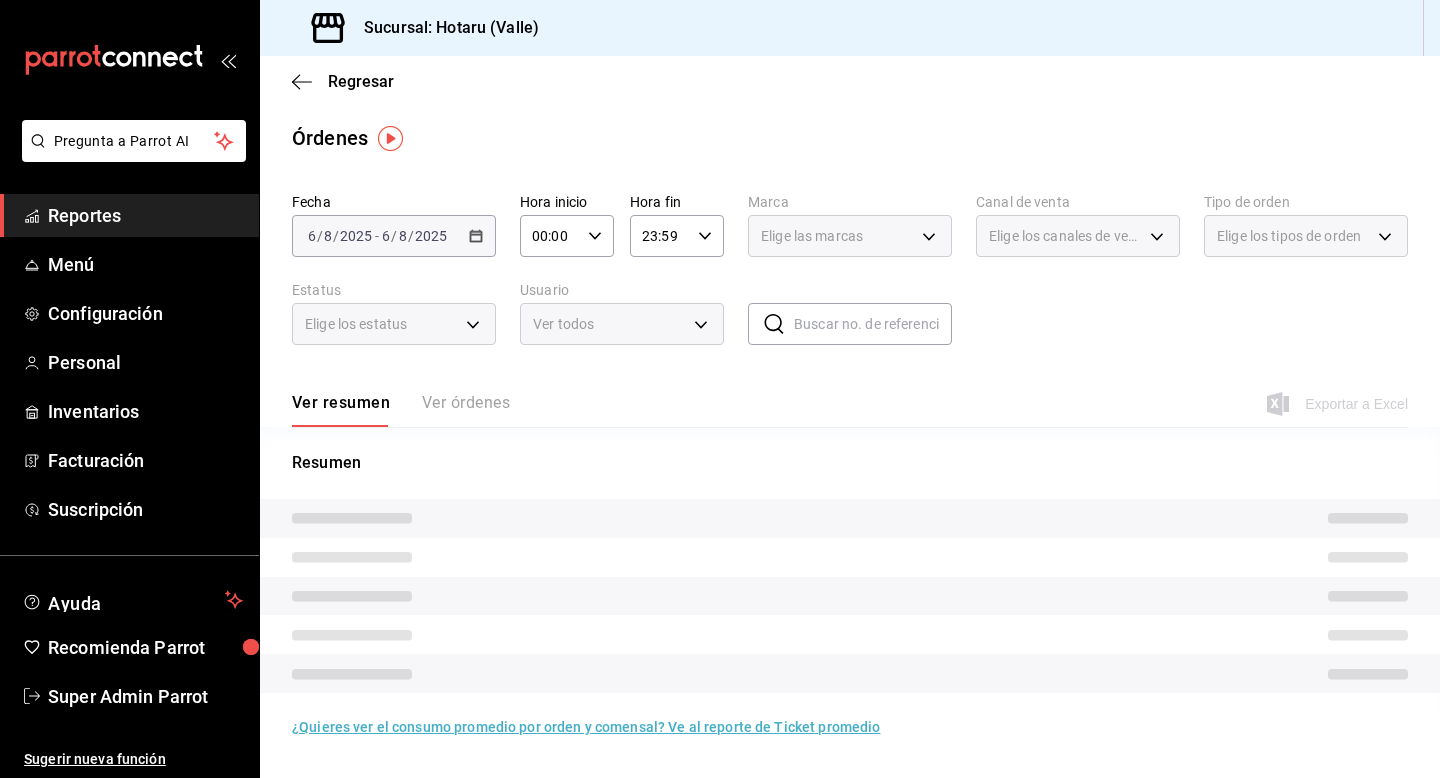 click on "Ver resumen Ver órdenes" at bounding box center (401, 410) 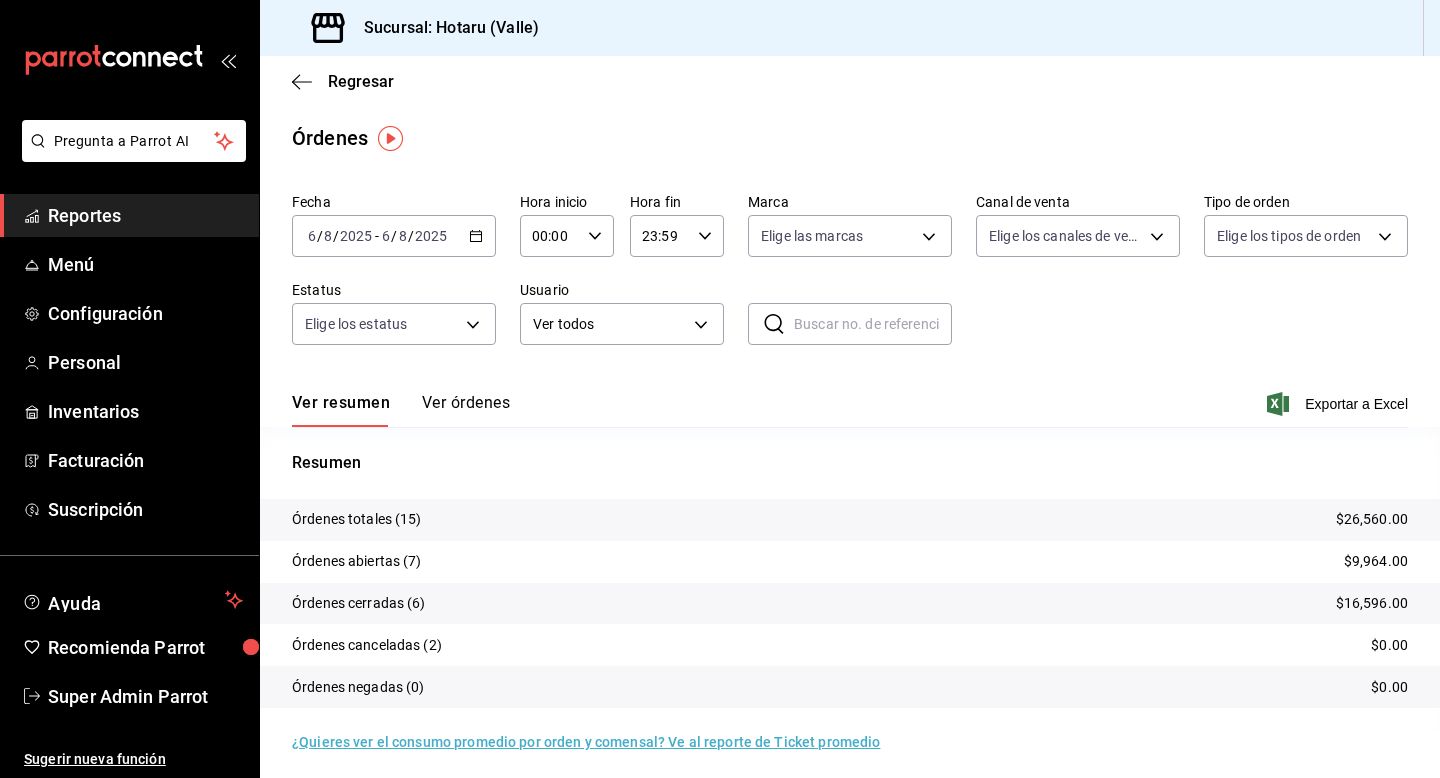 click on "Ver órdenes" at bounding box center (466, 410) 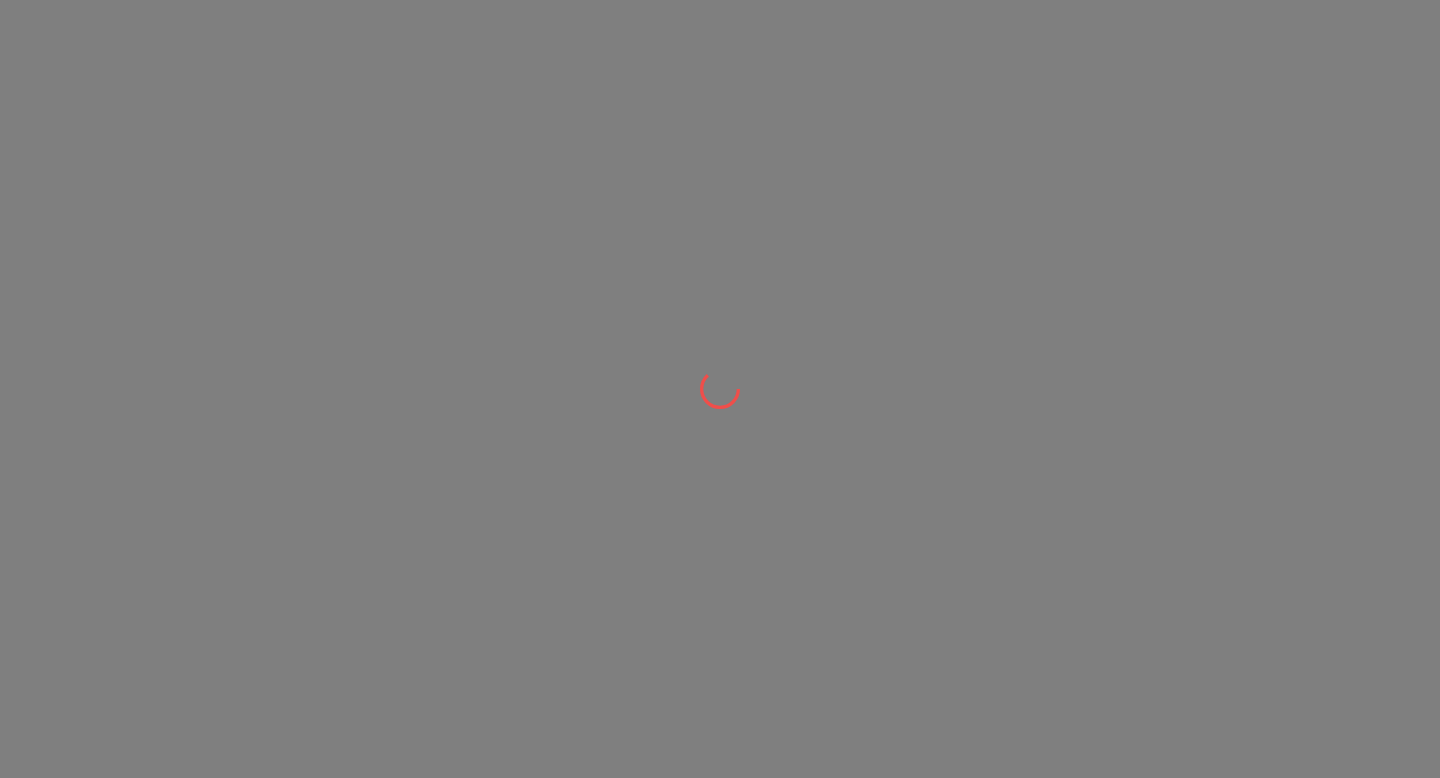 scroll, scrollTop: 0, scrollLeft: 0, axis: both 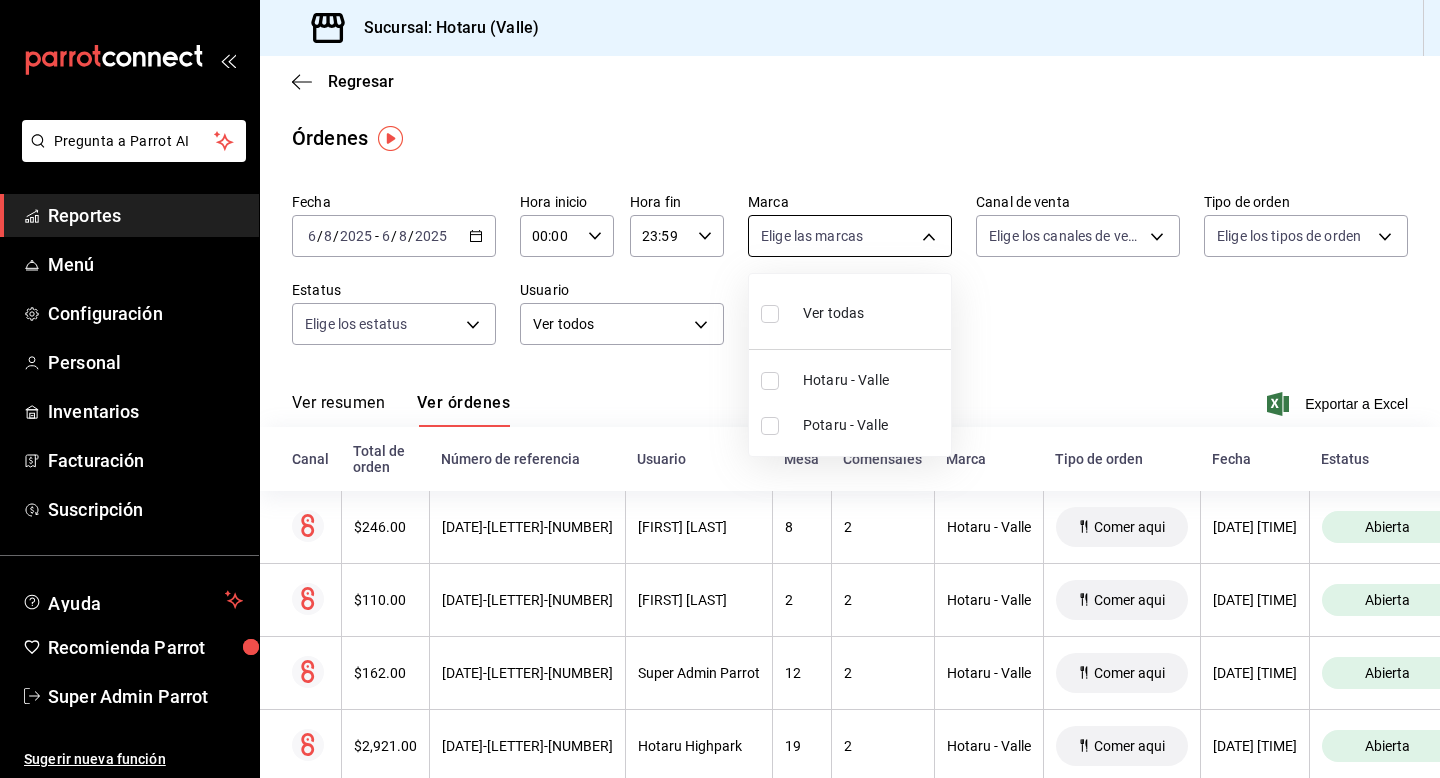 click on "Pregunta a Parrot AI Reportes   Menú   Configuración   Personal   Inventarios   Facturación   Suscripción   Ayuda Recomienda Parrot   Super Admin Parrot   Sugerir nueva función   Sucursal: Hotaru (Valle) Regresar Órdenes Fecha 2025-08-06 6 / 8 / 2025 - 2025-08-06 6 / 8 / 2025 Hora inicio 00:00 Hora inicio Hora fin 23:59 Hora fin Marca Elige las marcas Canal de venta Elige los canales de venta Tipo de orden Elige los tipos de orden Estatus Elige los estatus Usuario Ver todos ALL ​ ​ Ver resumen Ver órdenes Exportar a Excel Canal Total de orden Número de referencia Usuario Mesa Comensales Marca Tipo de orden Fecha Estatus $246.00 060825-P-0013 AMIR MEDINA 8 2 Hotaru - Valle Comer aqui 06/08/2025 03:43 PM Abierta $110.00 060825-P-0012 AMIR MEDINA 2 2 Hotaru - Valle Comer aqui 06/08/2025 03:17 PM Abierta $162.00 060825-P-0011 Super Admin Parrot 12 2 Hotaru - Valle Comer aqui 06/08/2025 03:17 PM Abierta $2,921.00 060825-P-0010 Hotaru Highpark 19 2 Hotaru - Valle Comer aqui 06/08/2025 03:15 PM Abierta 1" at bounding box center (720, 389) 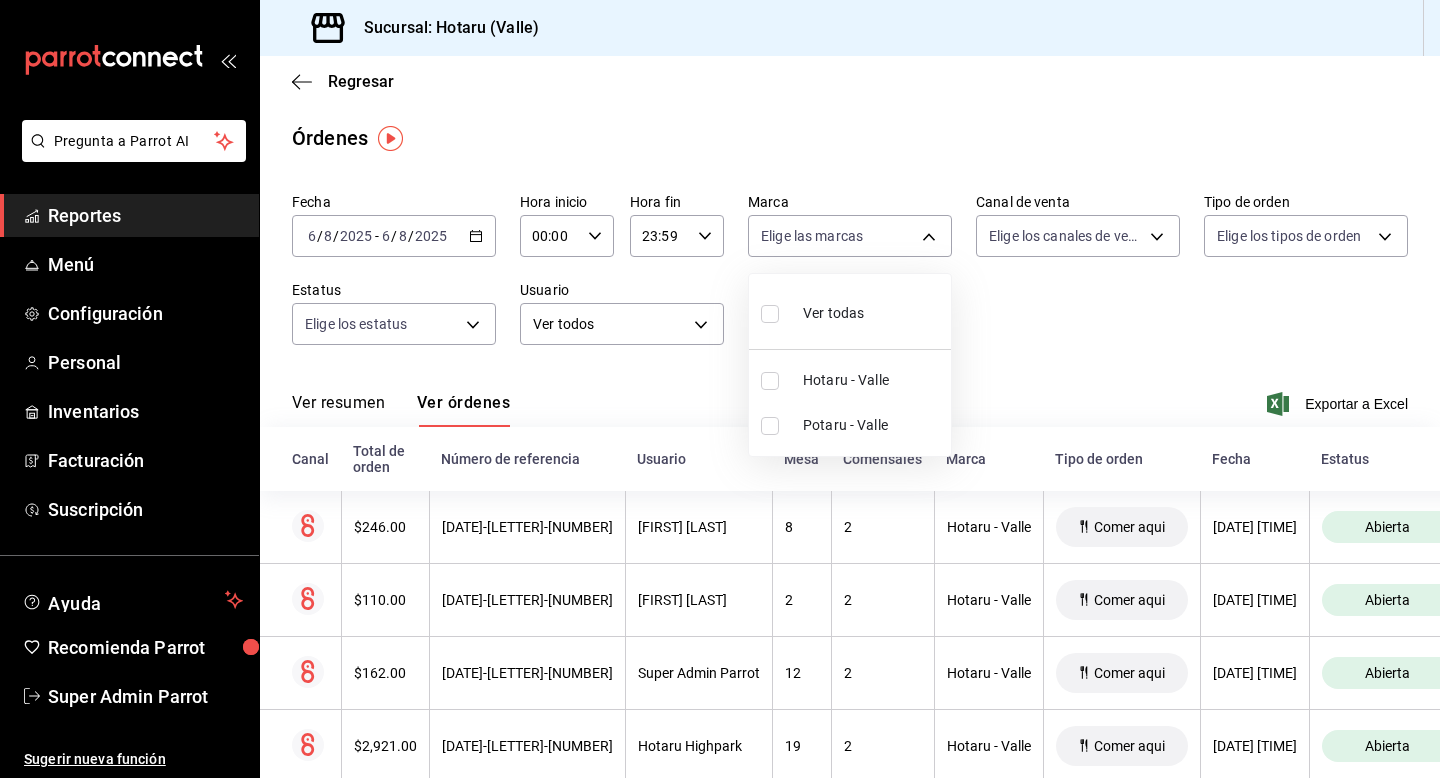 click at bounding box center (770, 426) 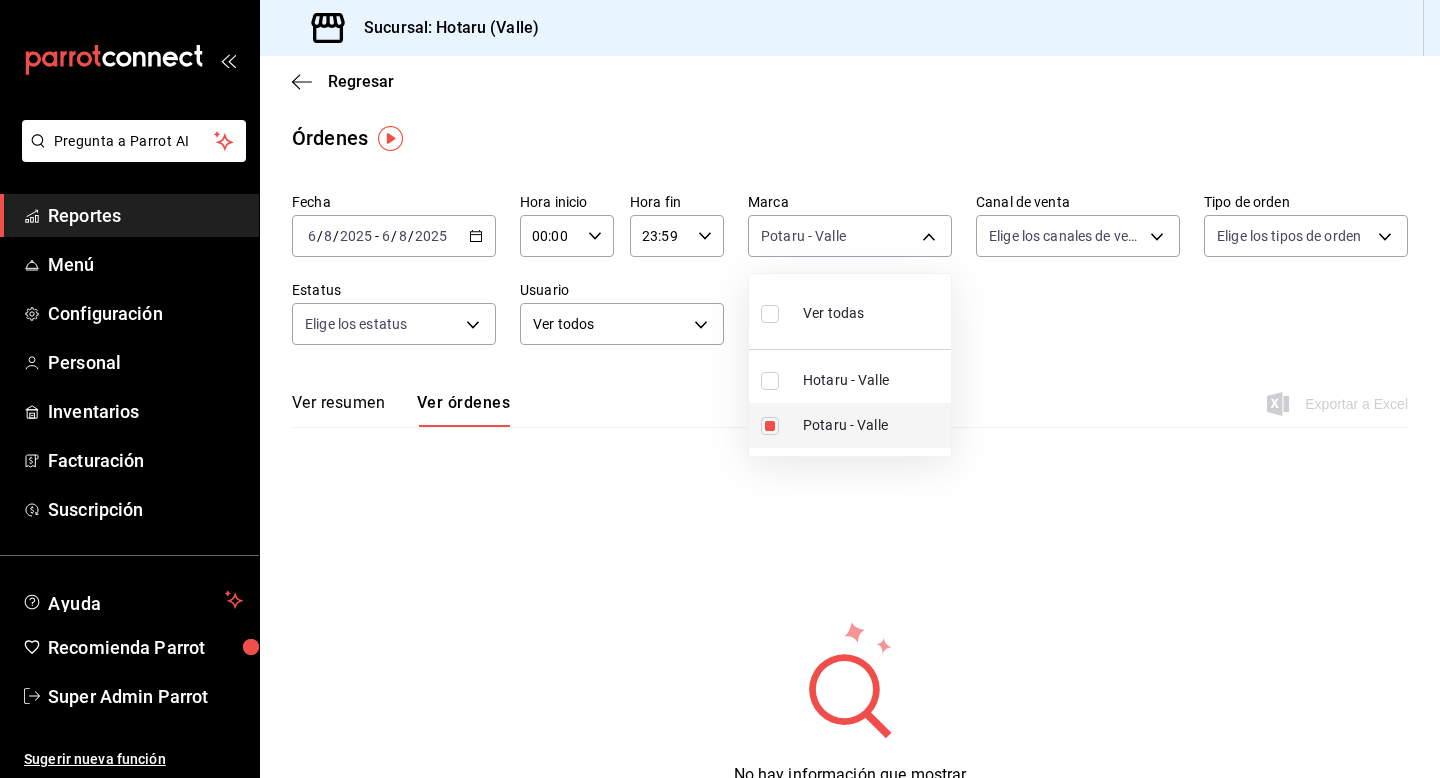 click at bounding box center (770, 426) 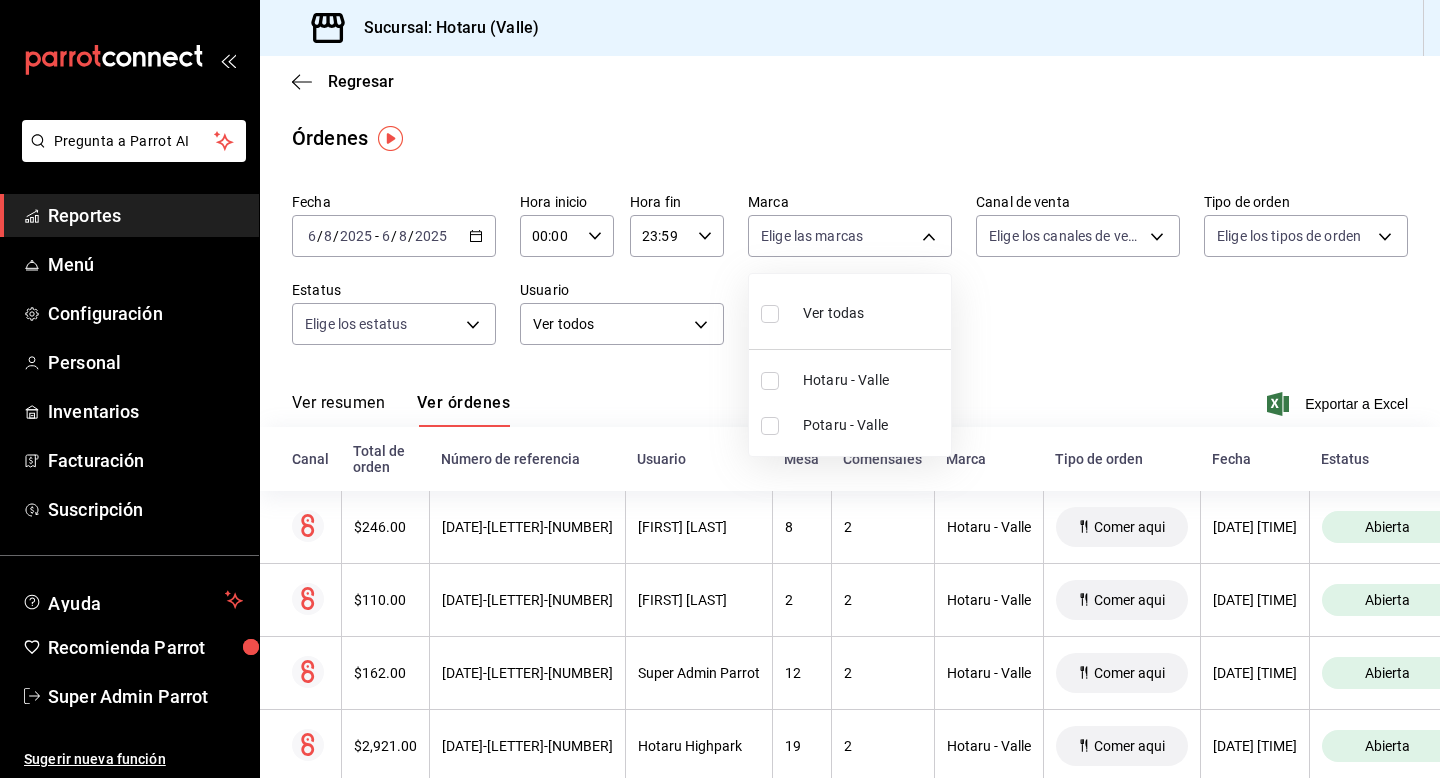 click at bounding box center (770, 381) 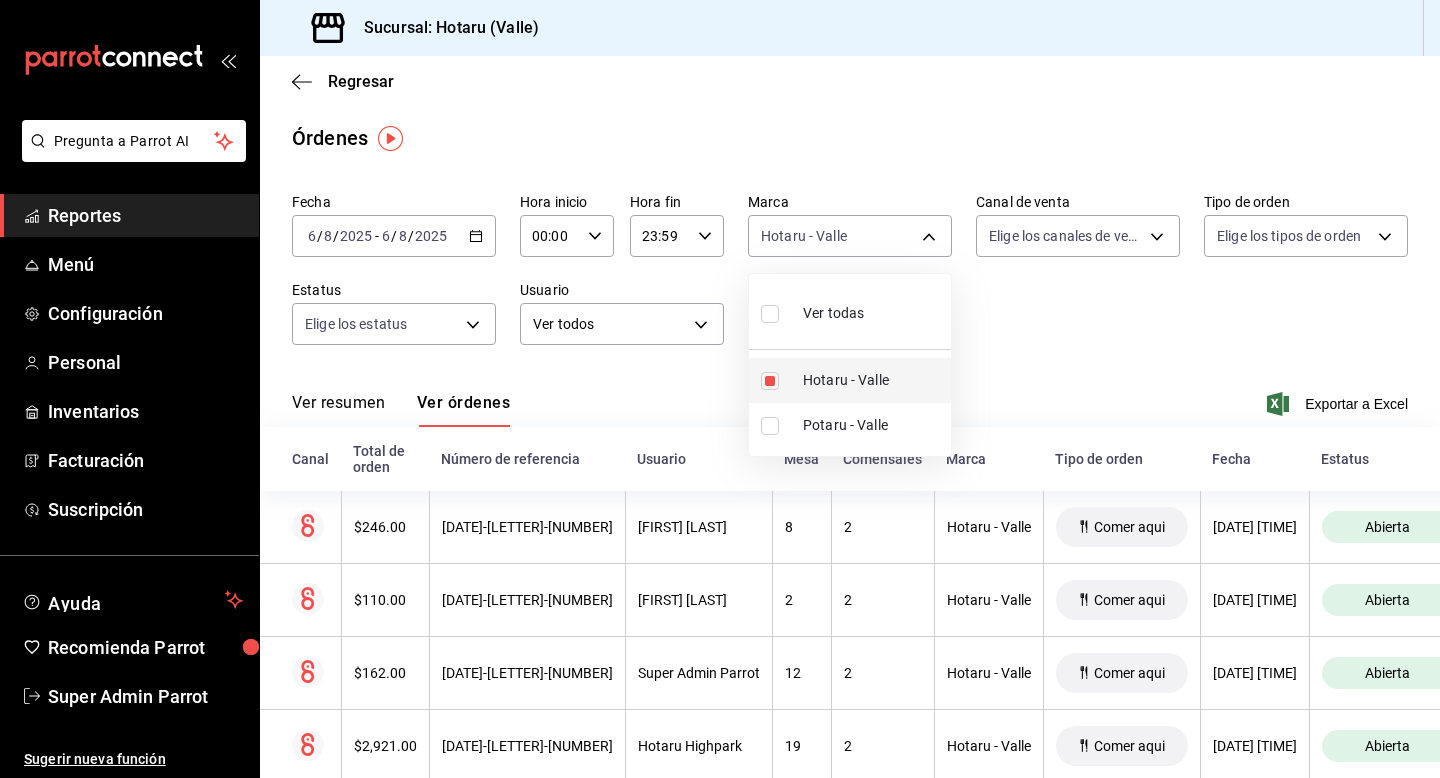 click at bounding box center (770, 381) 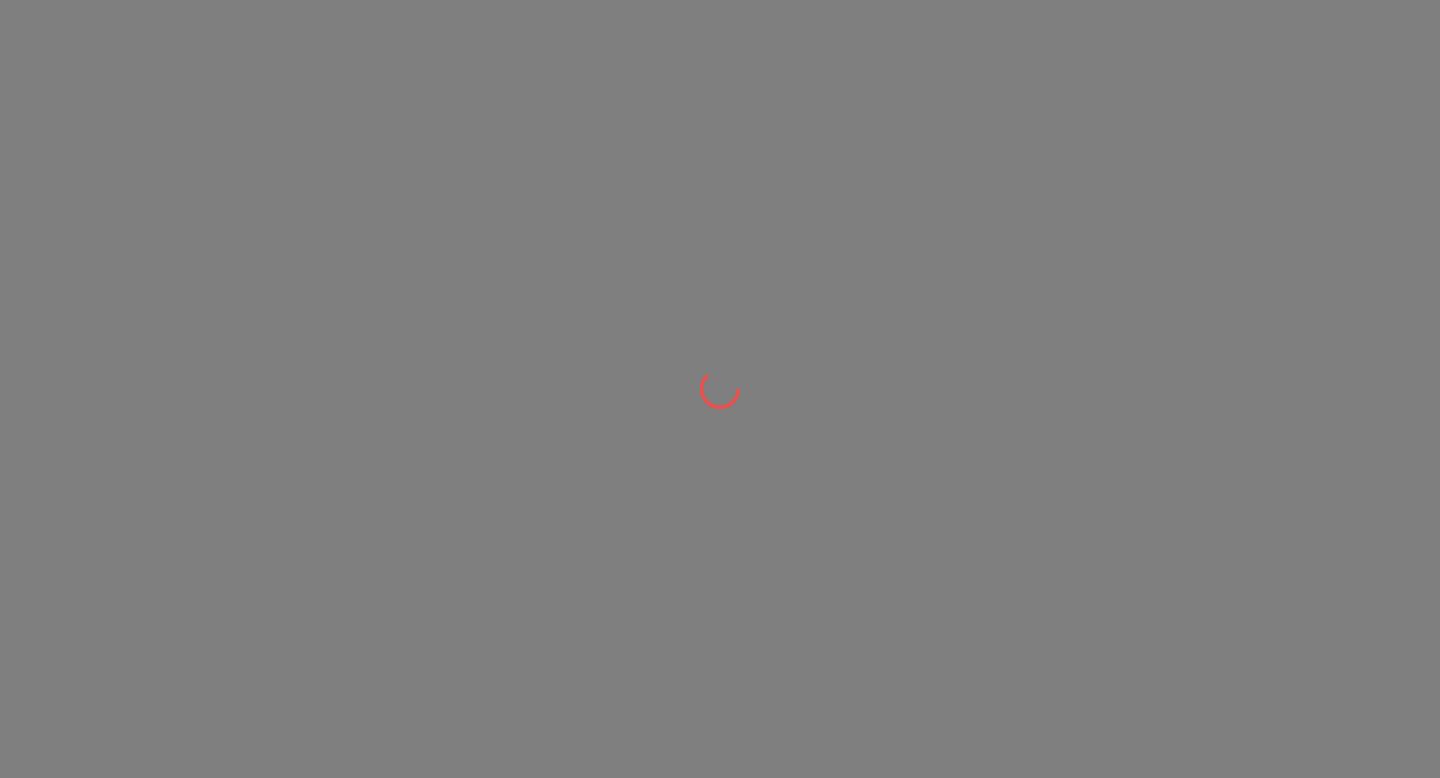 scroll, scrollTop: 0, scrollLeft: 0, axis: both 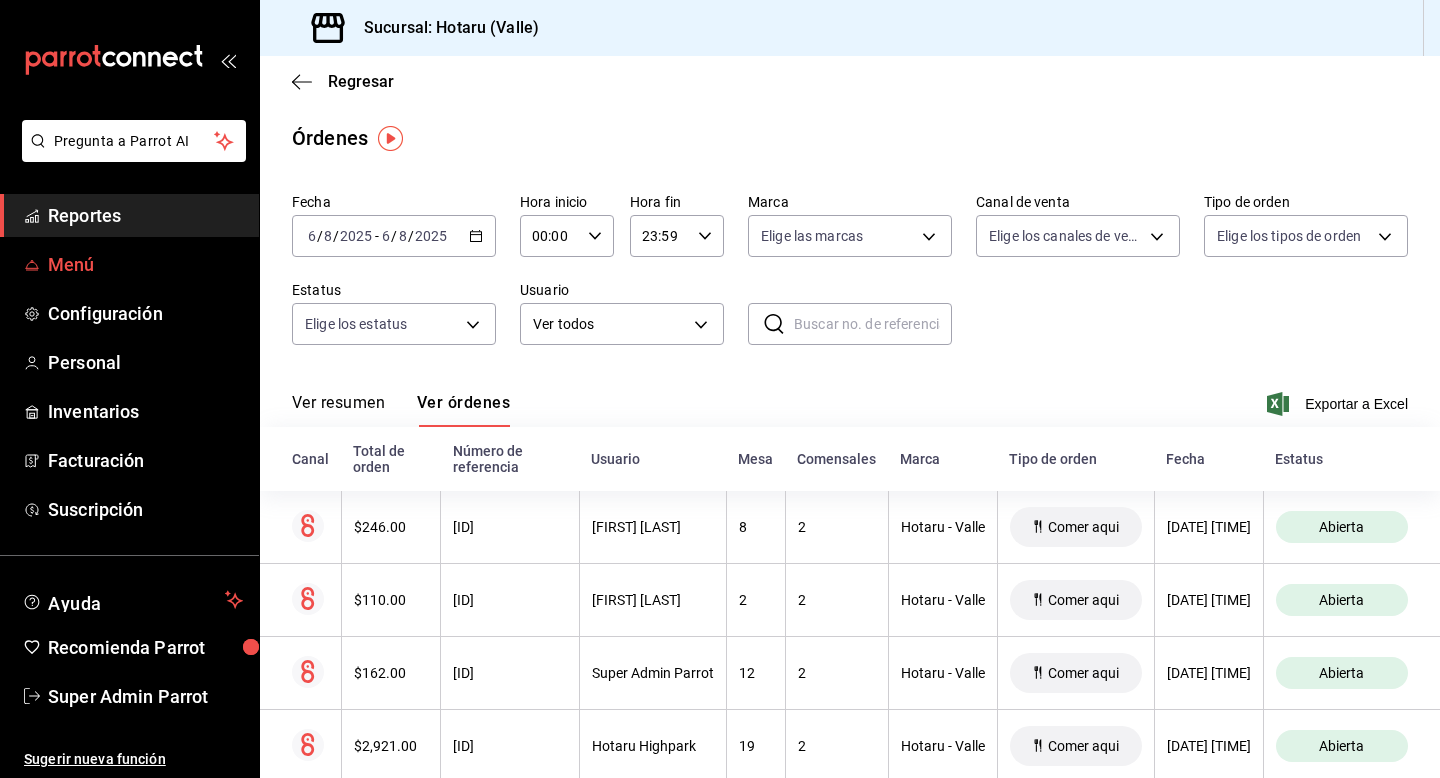 click on "Menú" at bounding box center (145, 264) 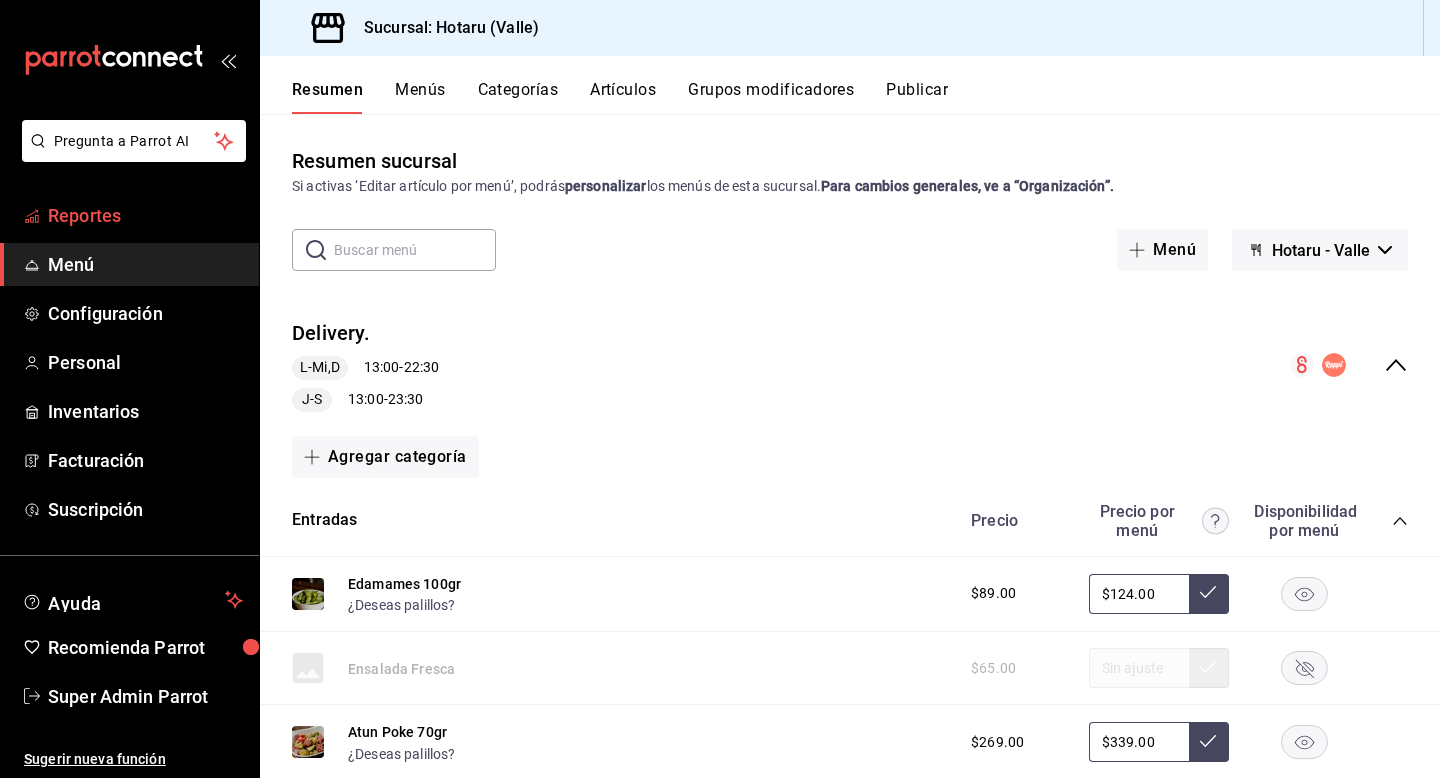 click on "Reportes" at bounding box center [145, 215] 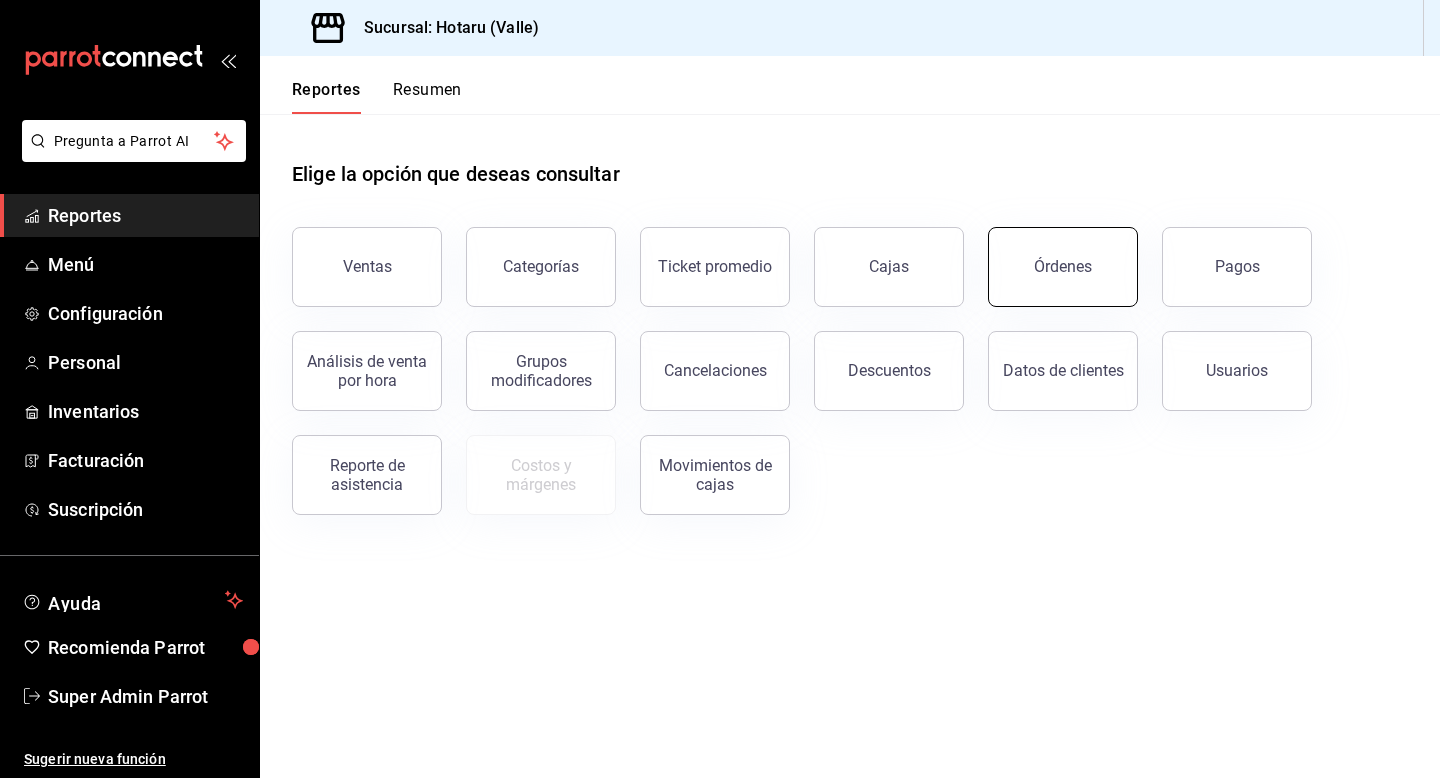 click on "Órdenes" at bounding box center [1063, 266] 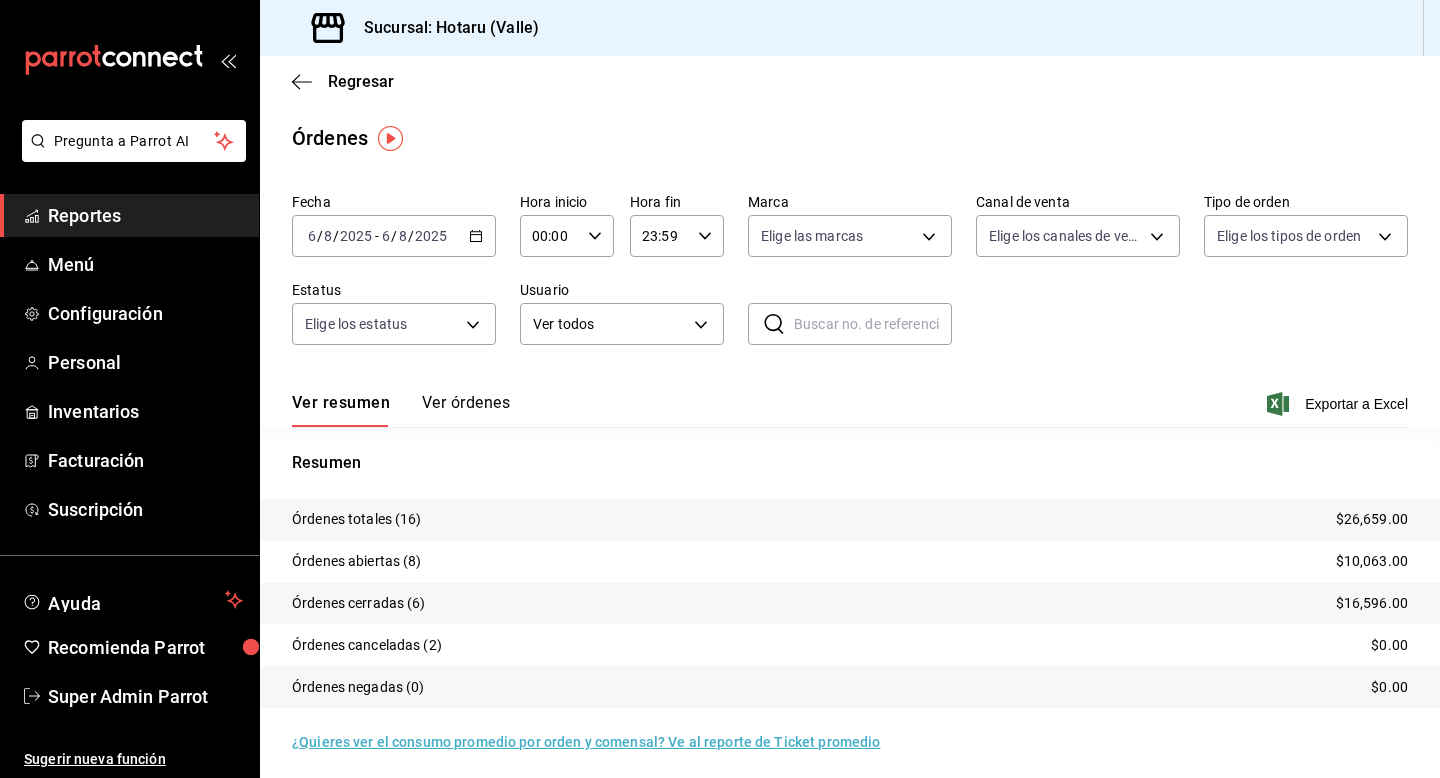click on "Ver órdenes" at bounding box center (466, 410) 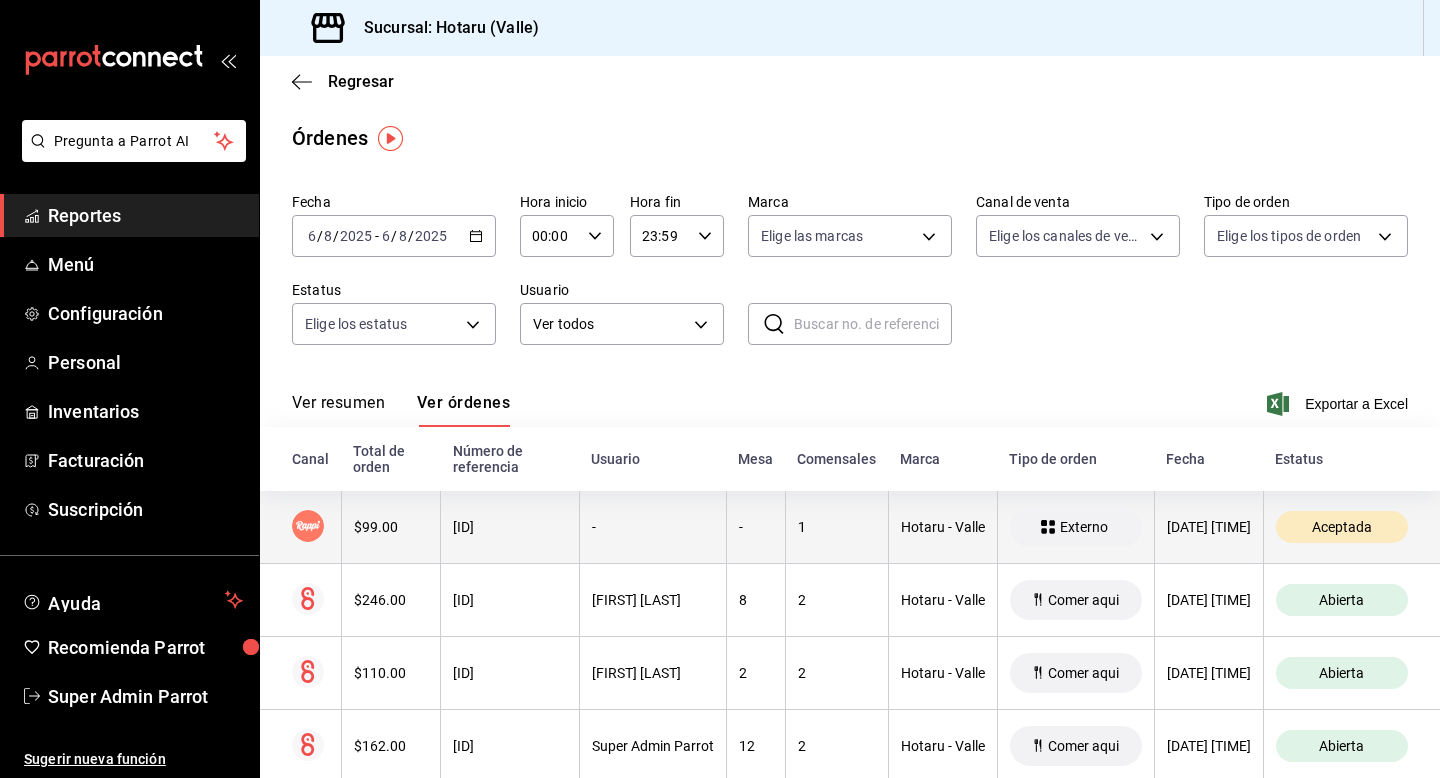 click on "Hotaru - Valle" at bounding box center (943, 527) 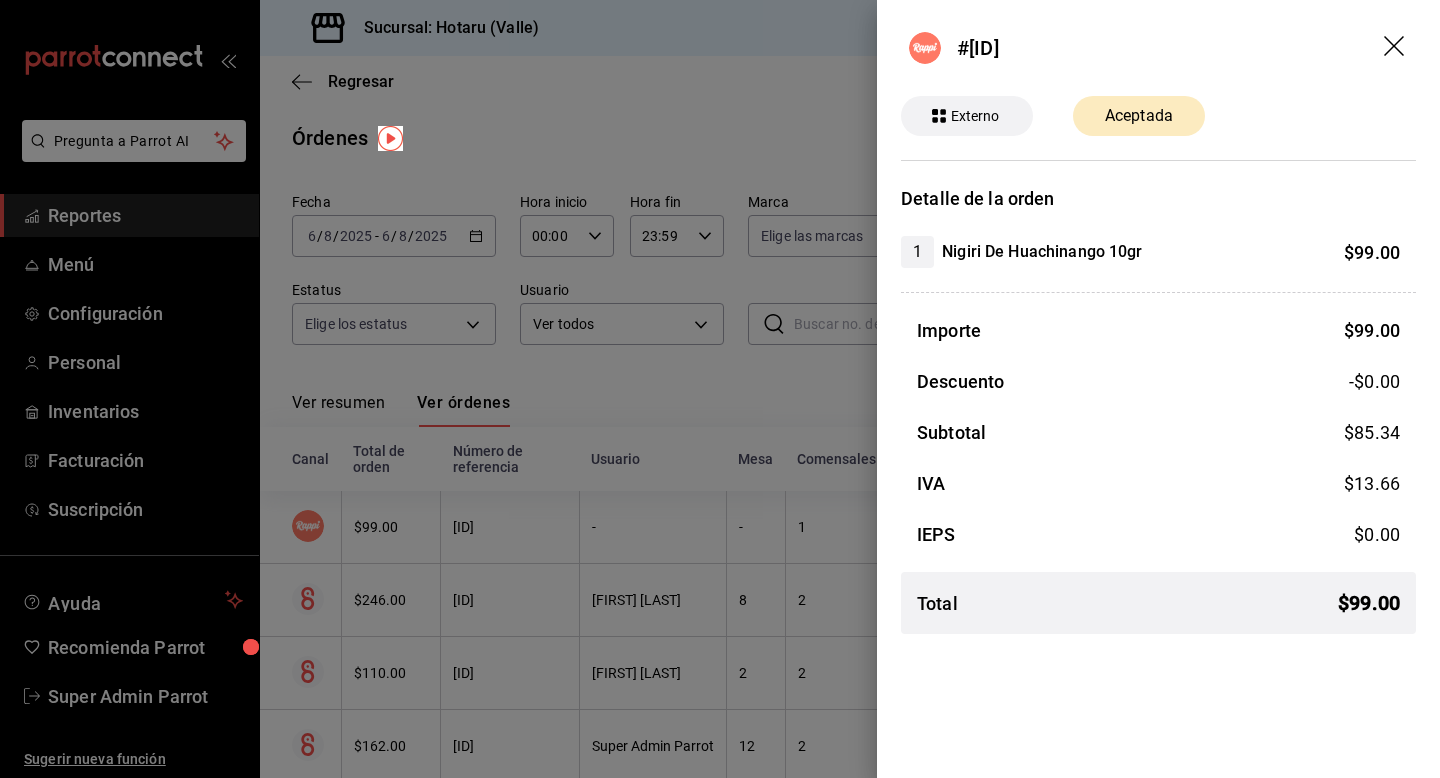 click 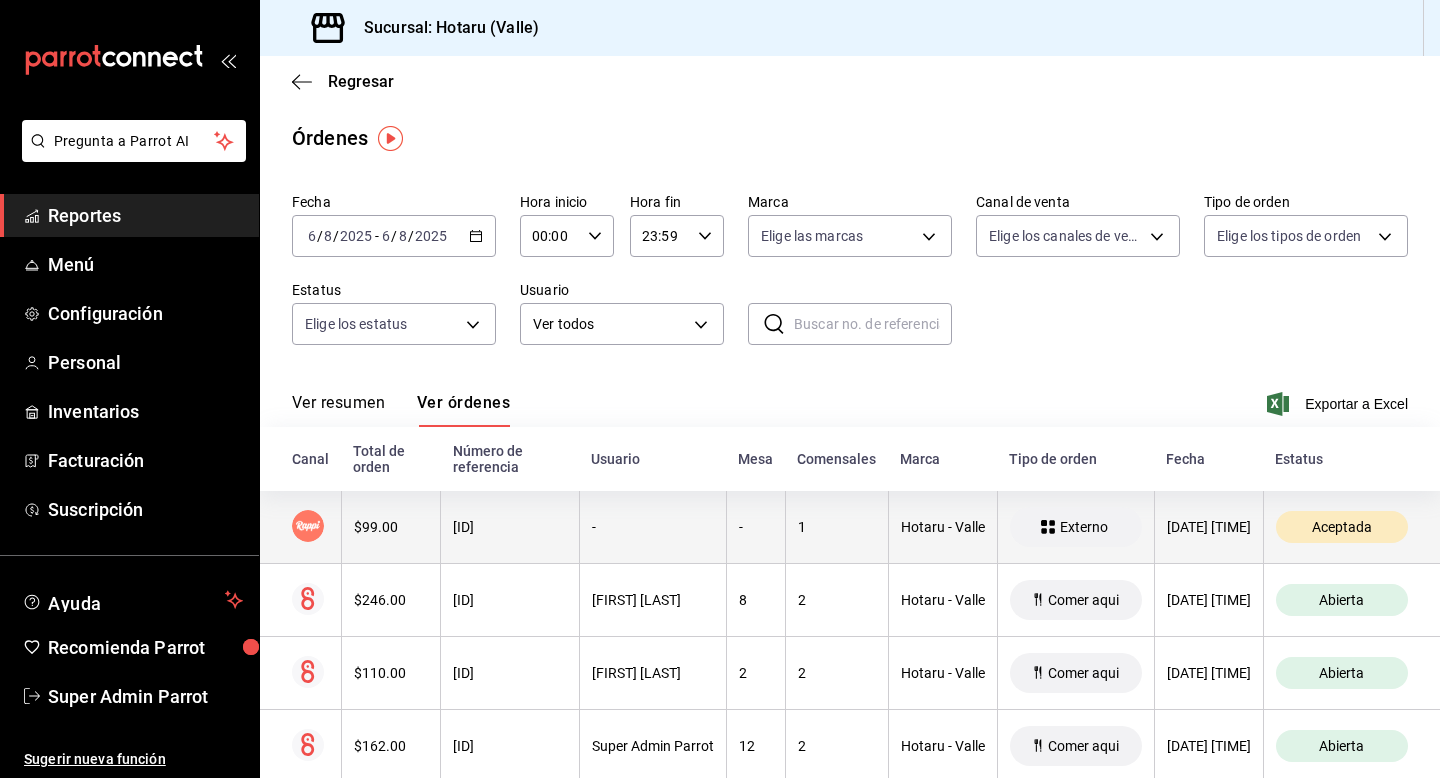 click on "1" at bounding box center (837, 527) 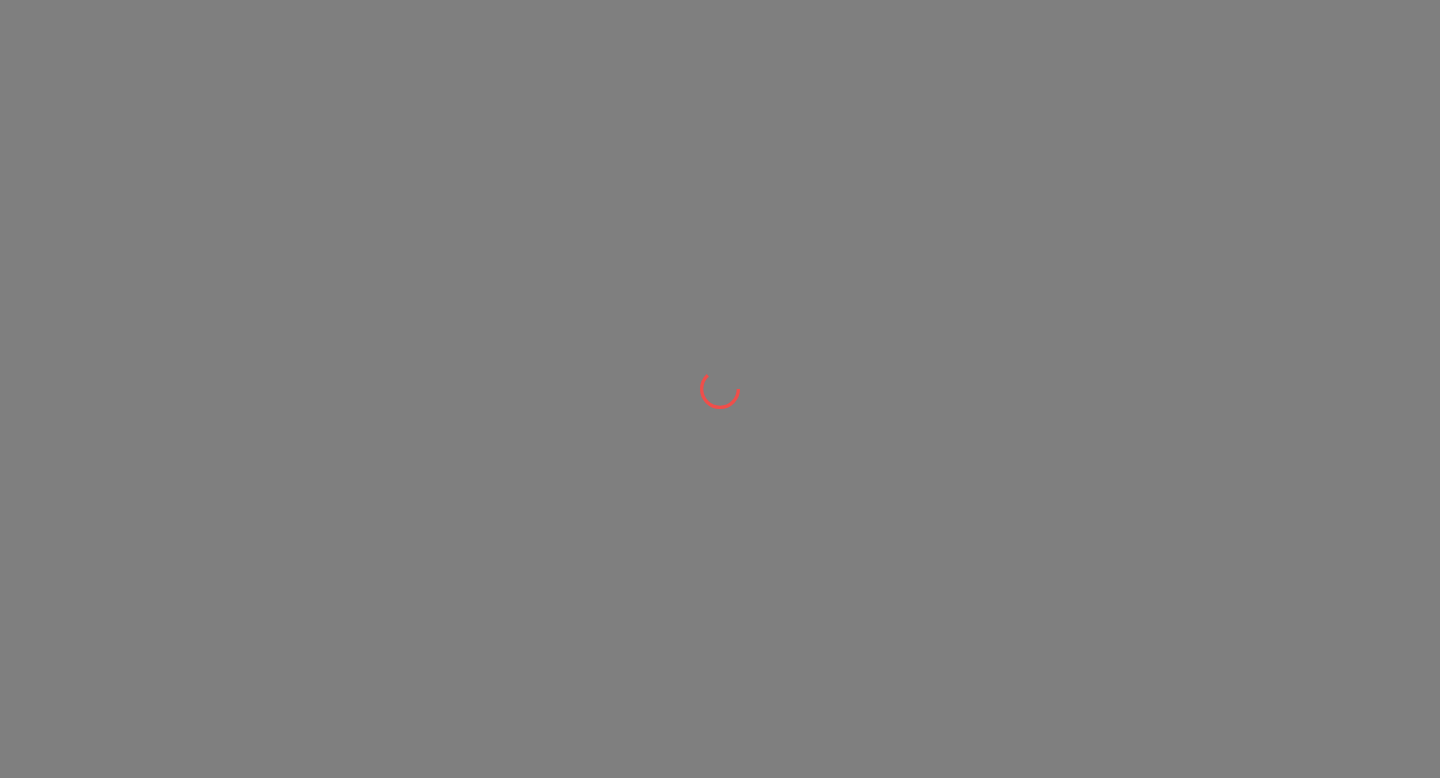 scroll, scrollTop: 0, scrollLeft: 0, axis: both 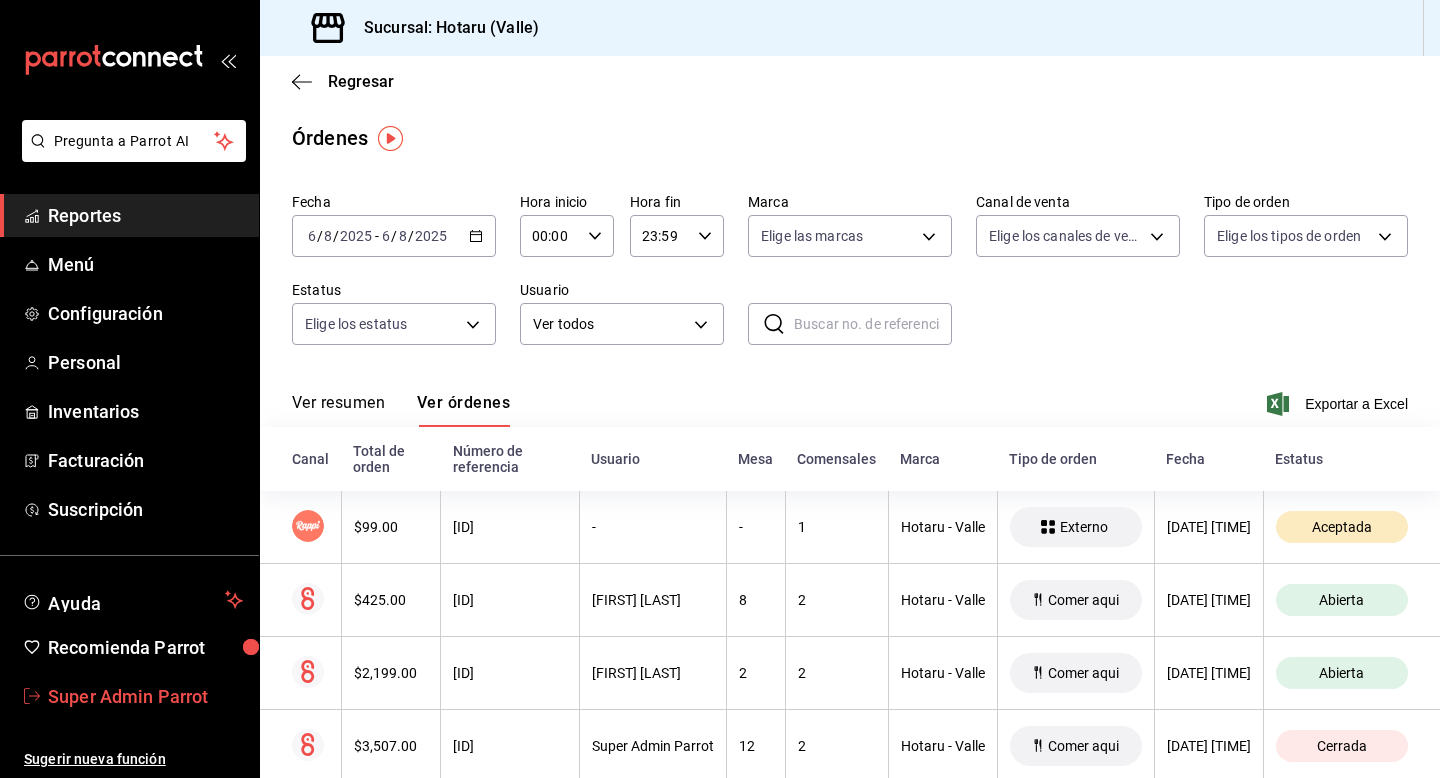 click on "Super Admin Parrot" at bounding box center [145, 696] 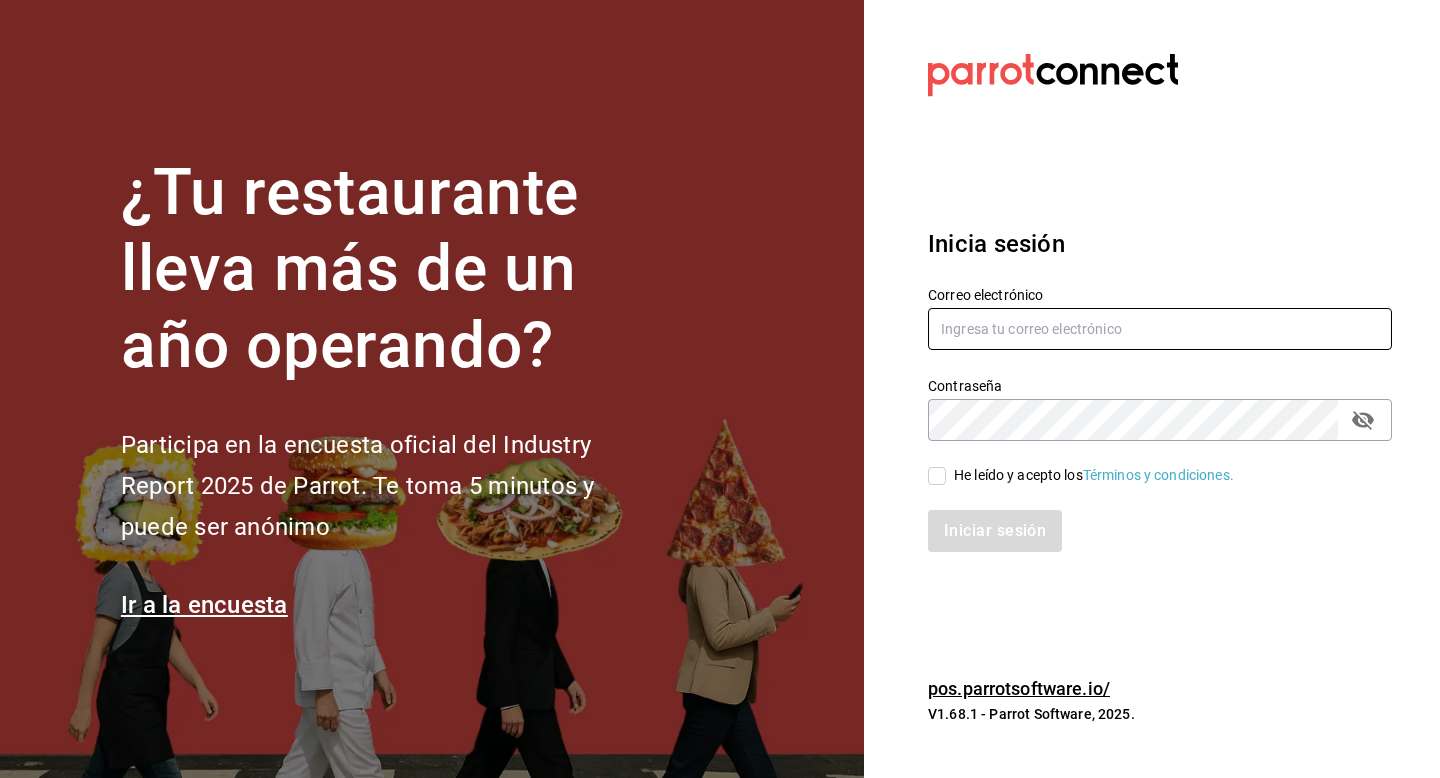 click at bounding box center (1160, 329) 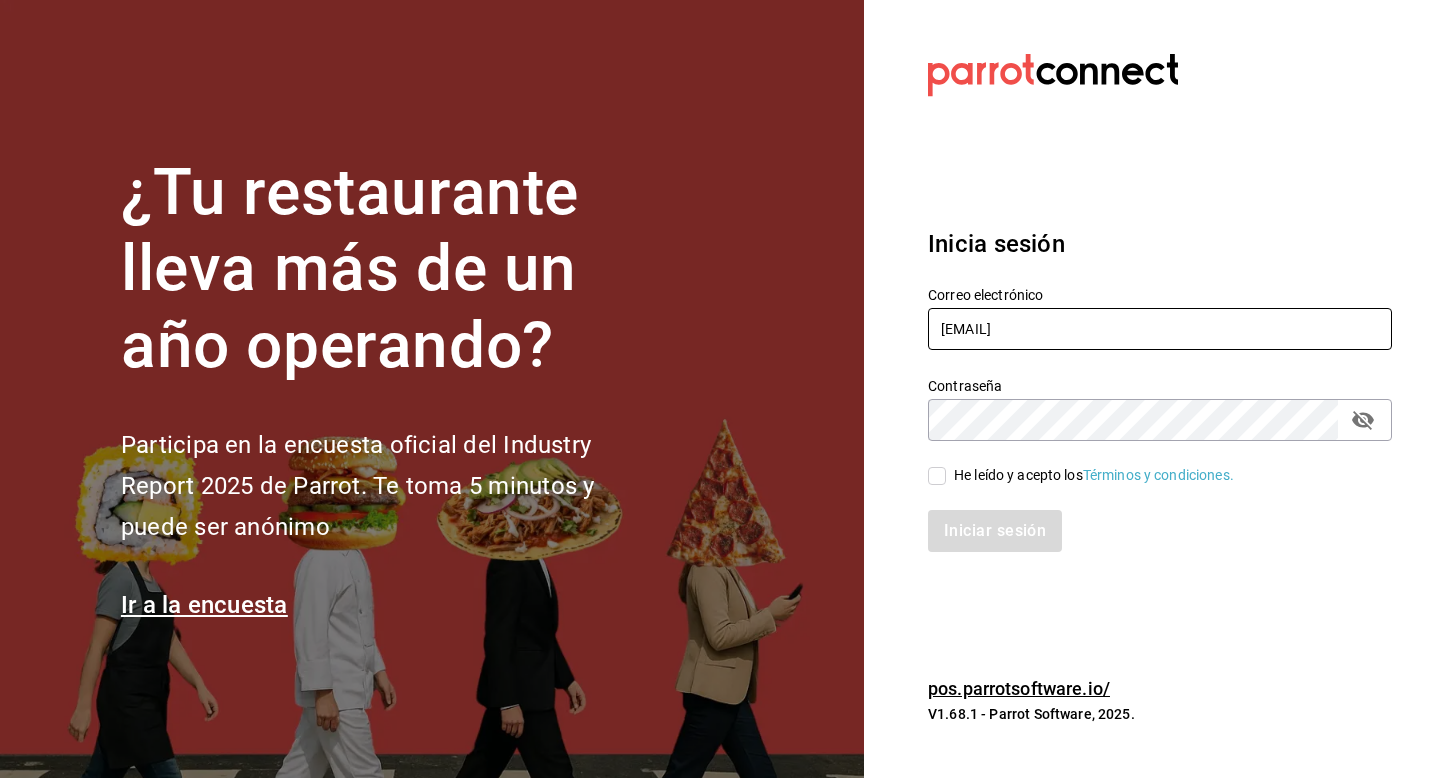 click on "multiuser@las" at bounding box center [1160, 329] 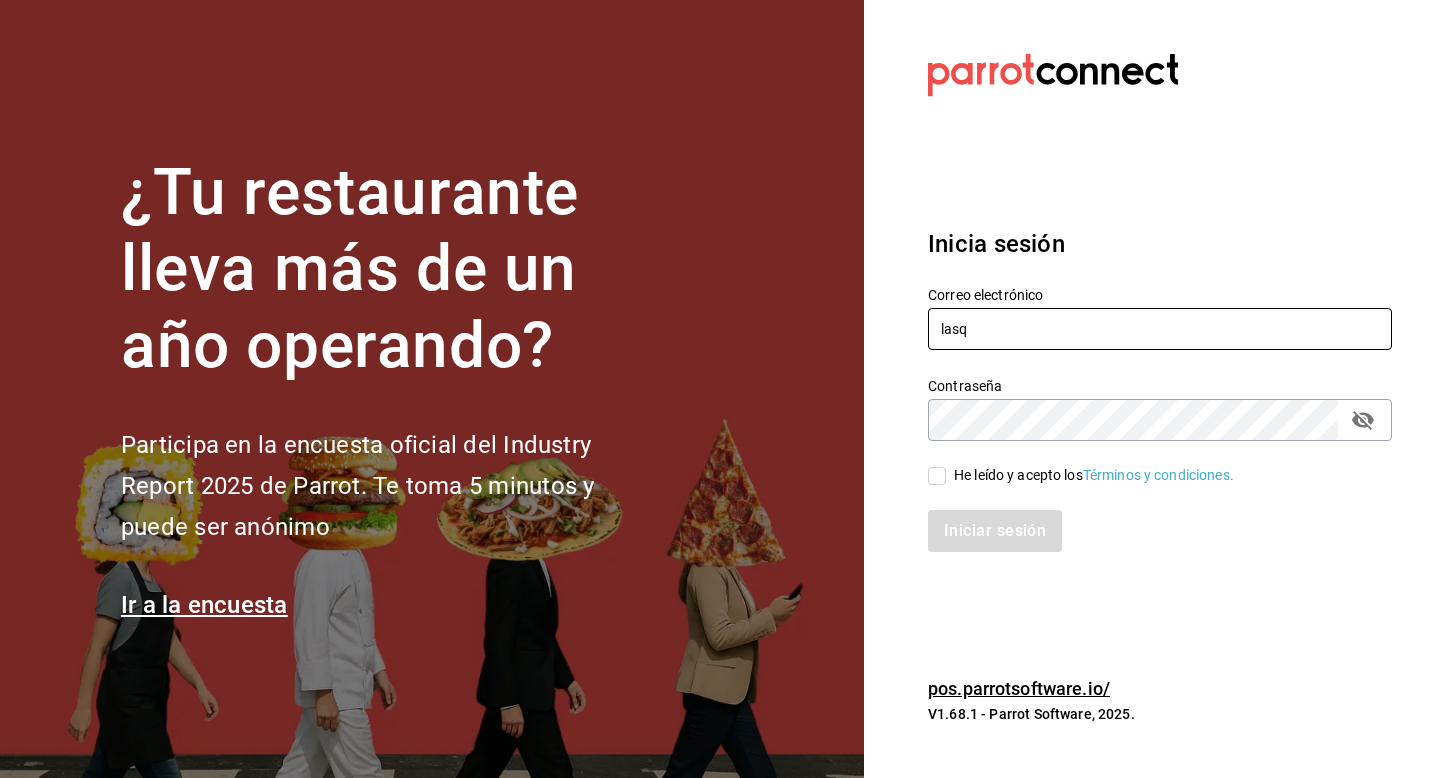 type on "lasquekas@sendero.com" 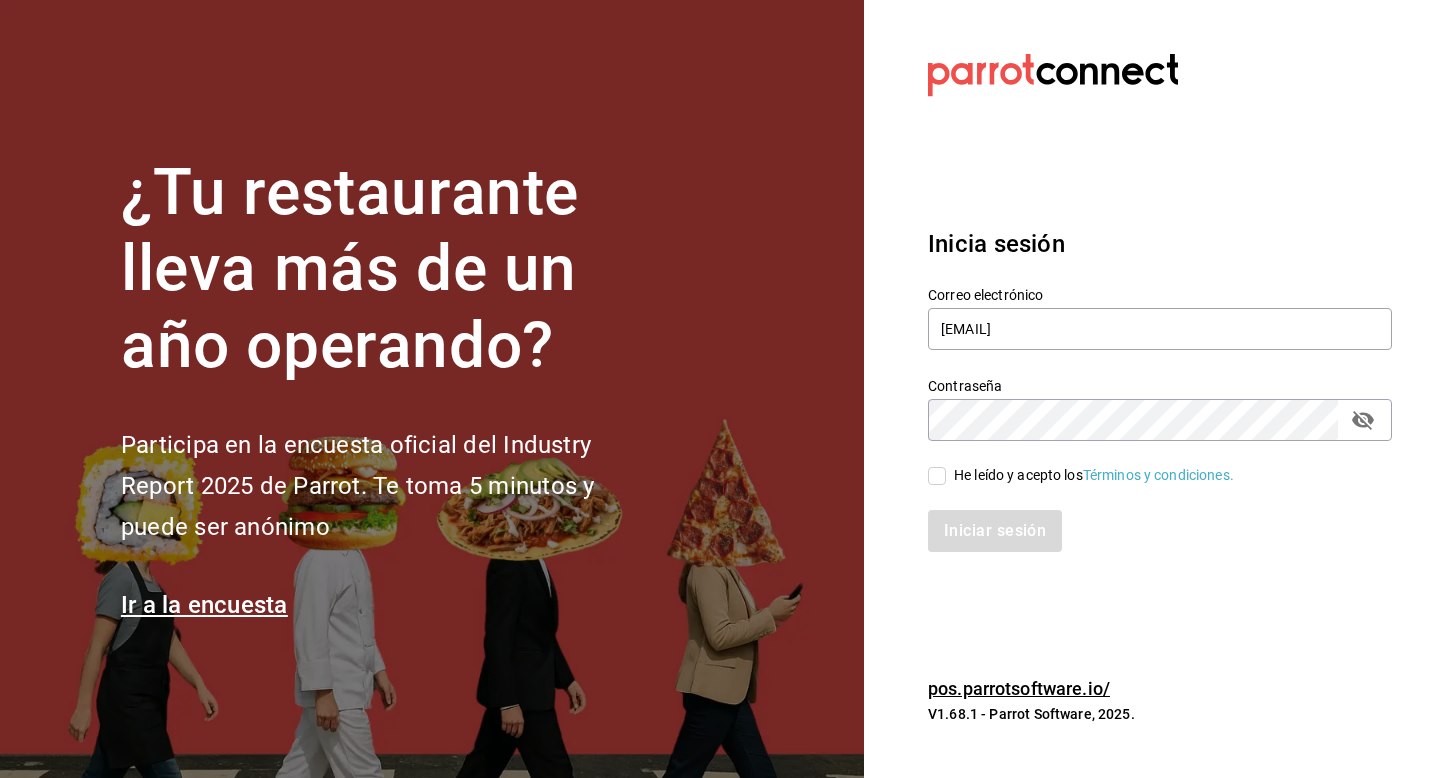 click on "He leído y acepto los  Términos y condiciones." at bounding box center (1094, 475) 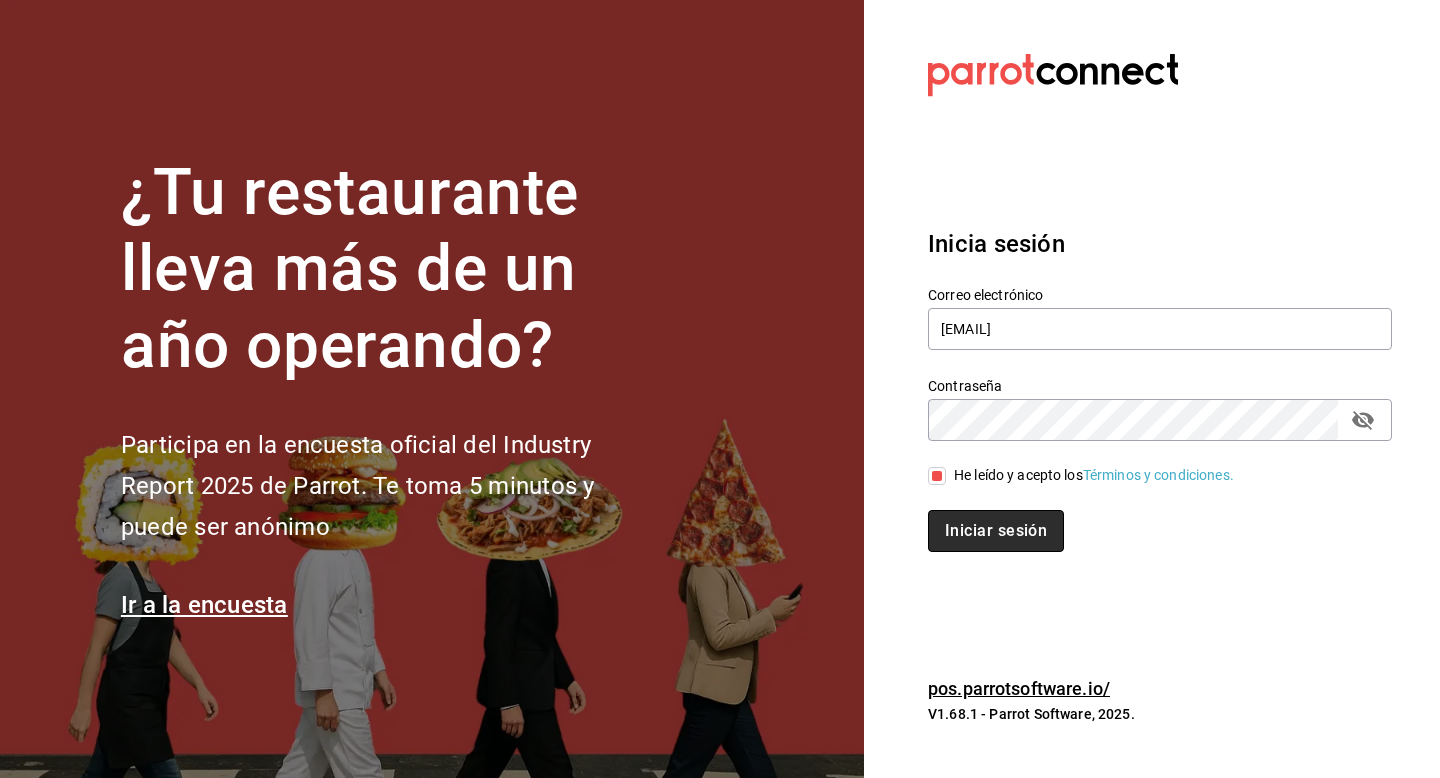 click on "Iniciar sesión" at bounding box center [996, 531] 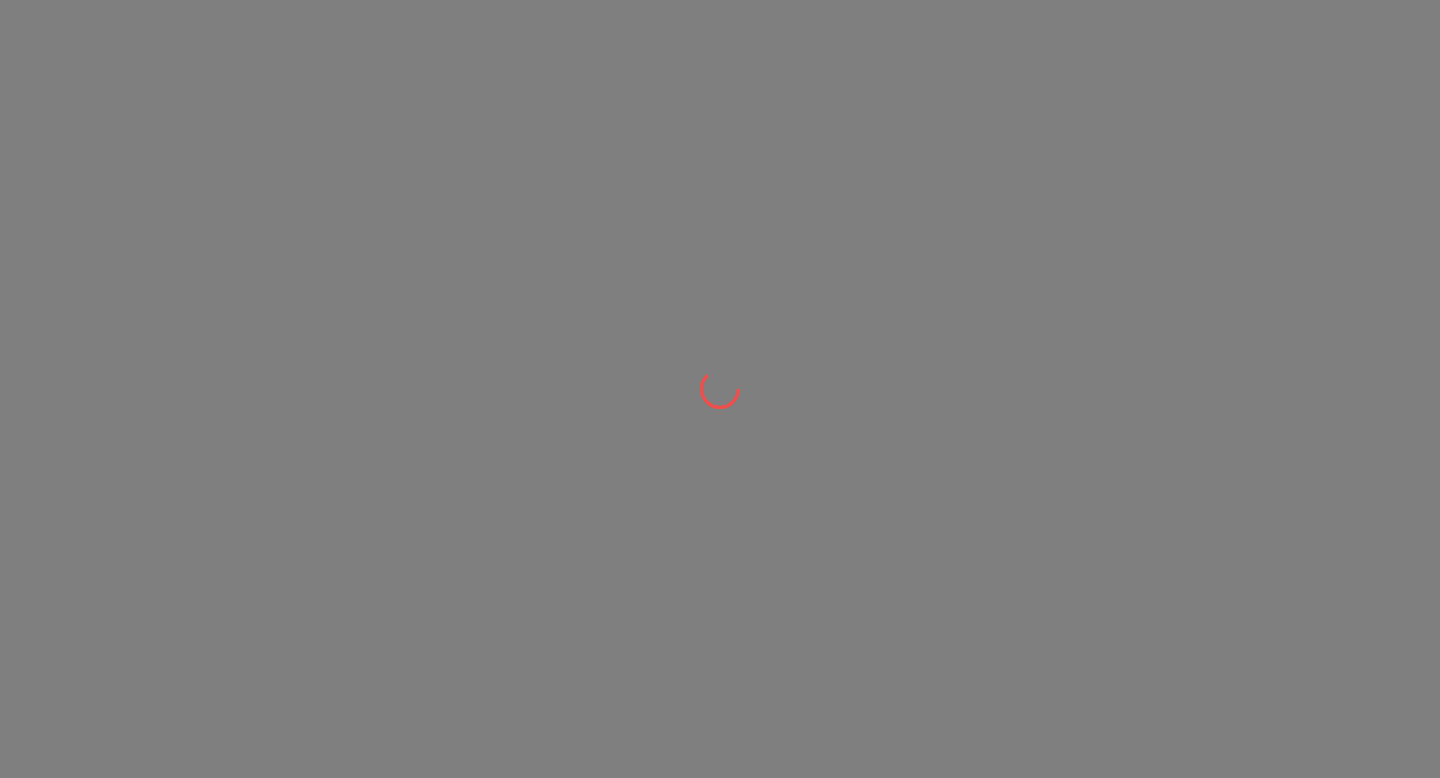 scroll, scrollTop: 0, scrollLeft: 0, axis: both 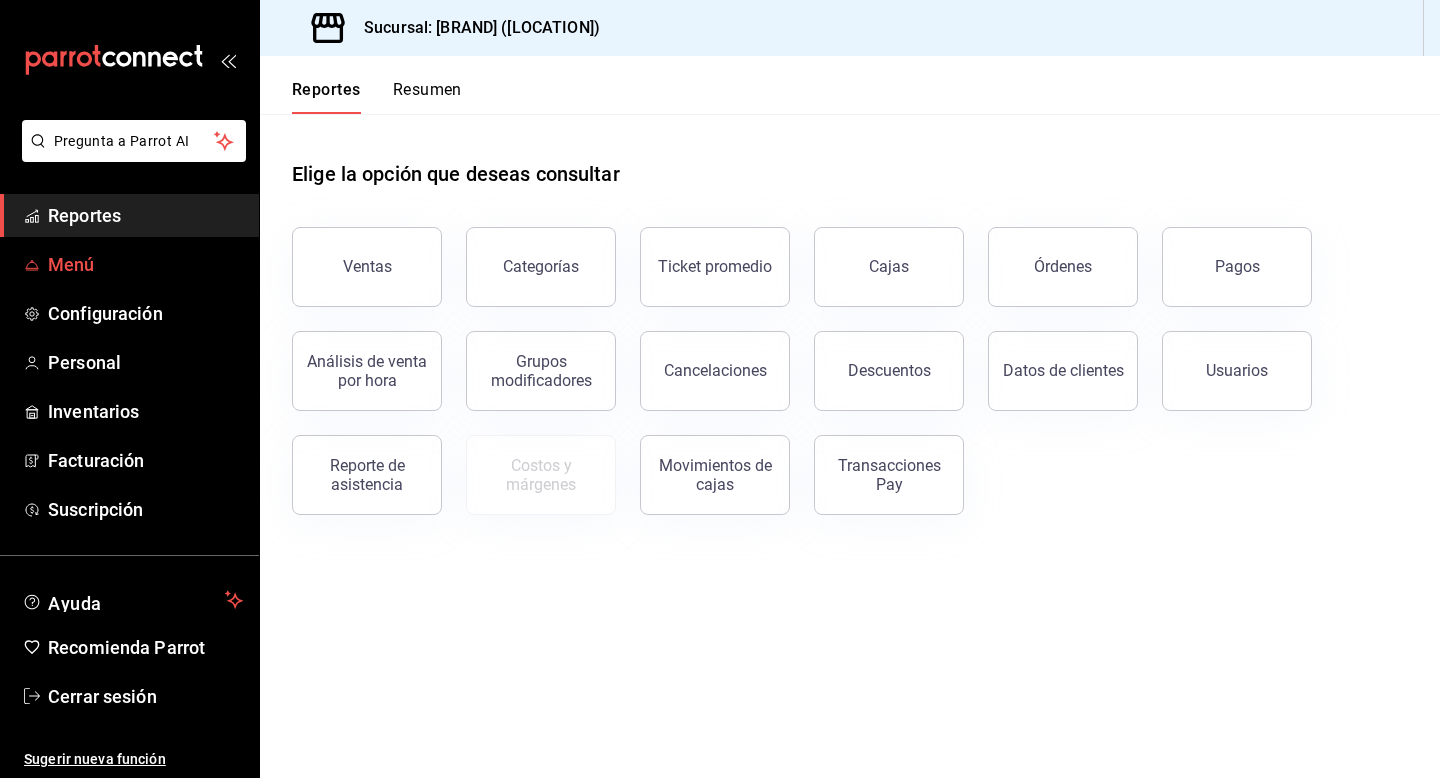click on "Menú" at bounding box center [145, 264] 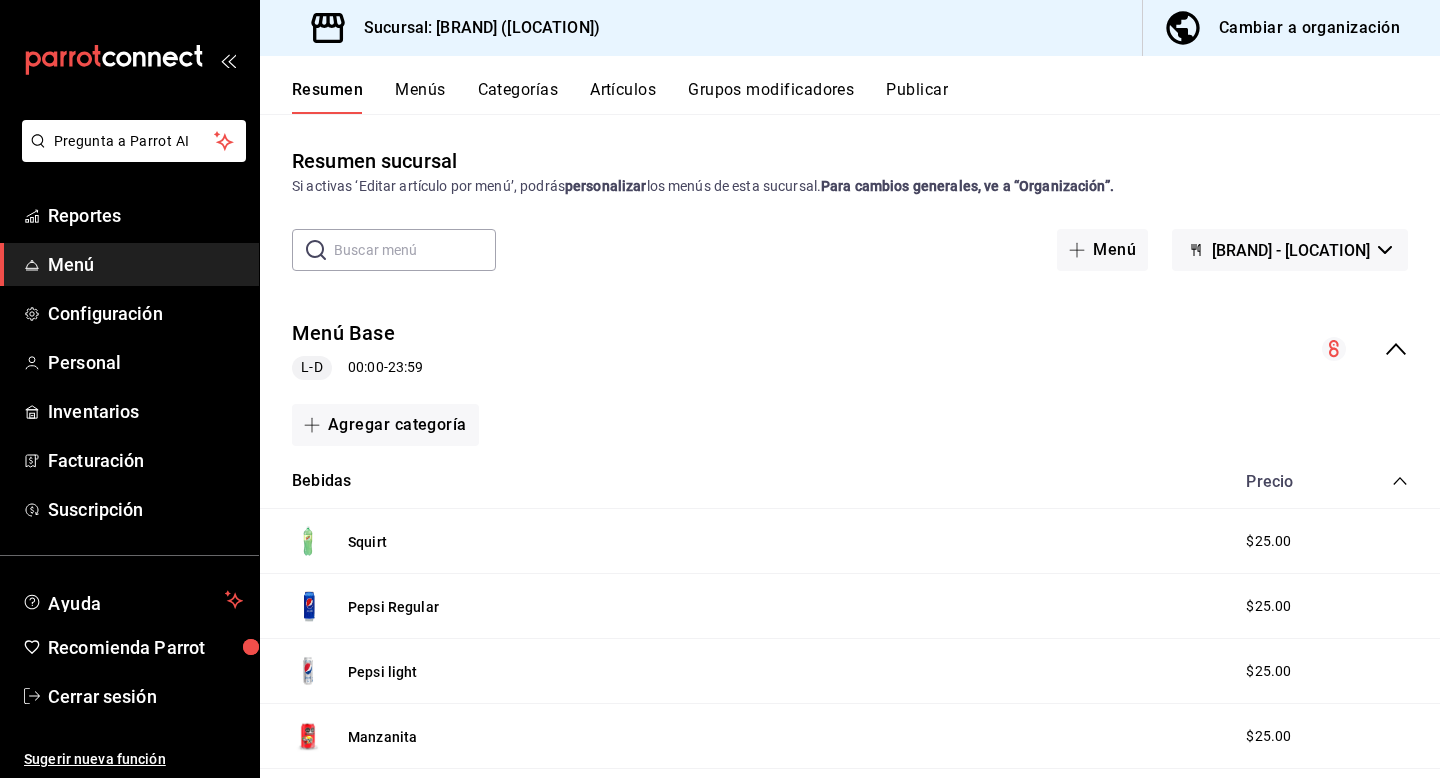 click on "Menú Base L-D 00:00  -  23:59" at bounding box center [850, 349] 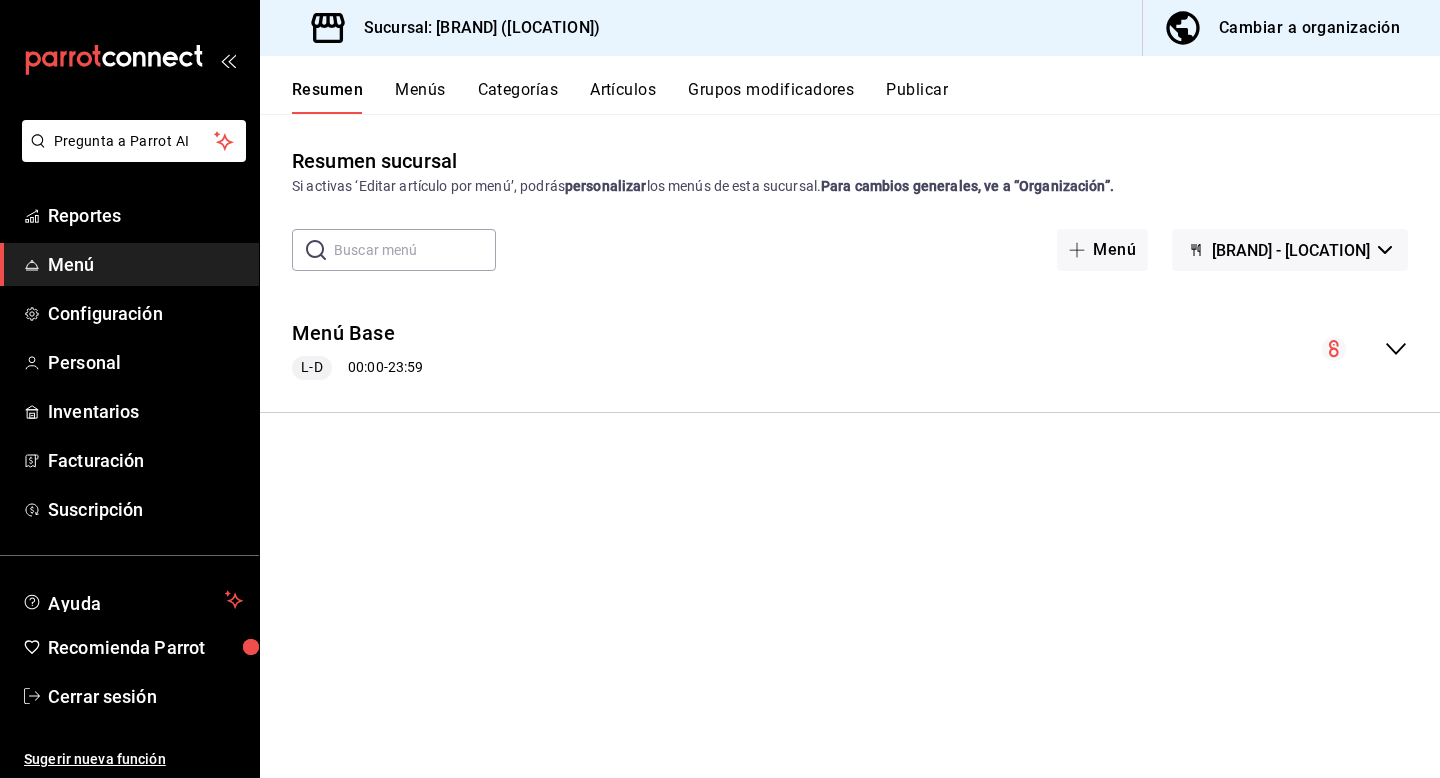 click on "Cambiar a organización" at bounding box center [1283, 28] 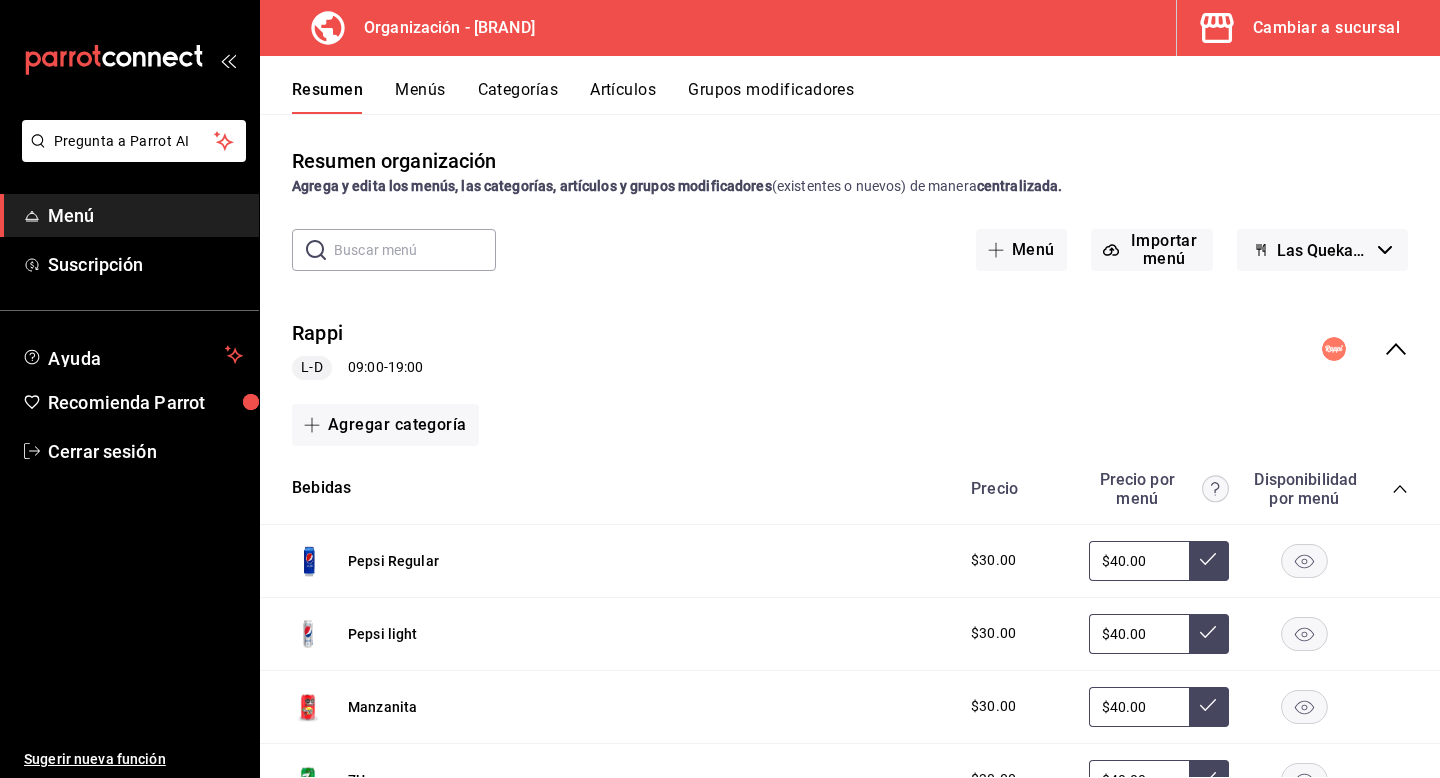 click on "Menús" at bounding box center [420, 97] 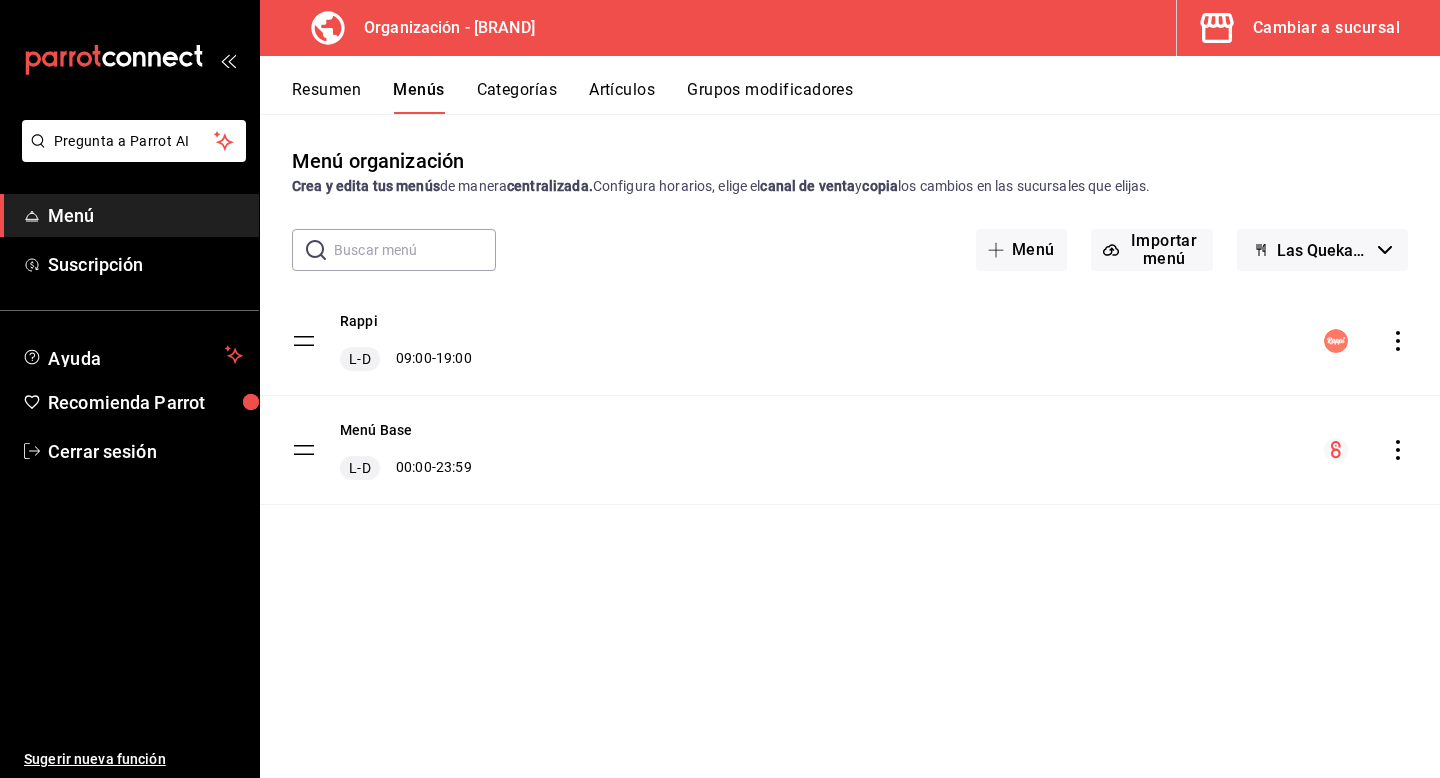 click 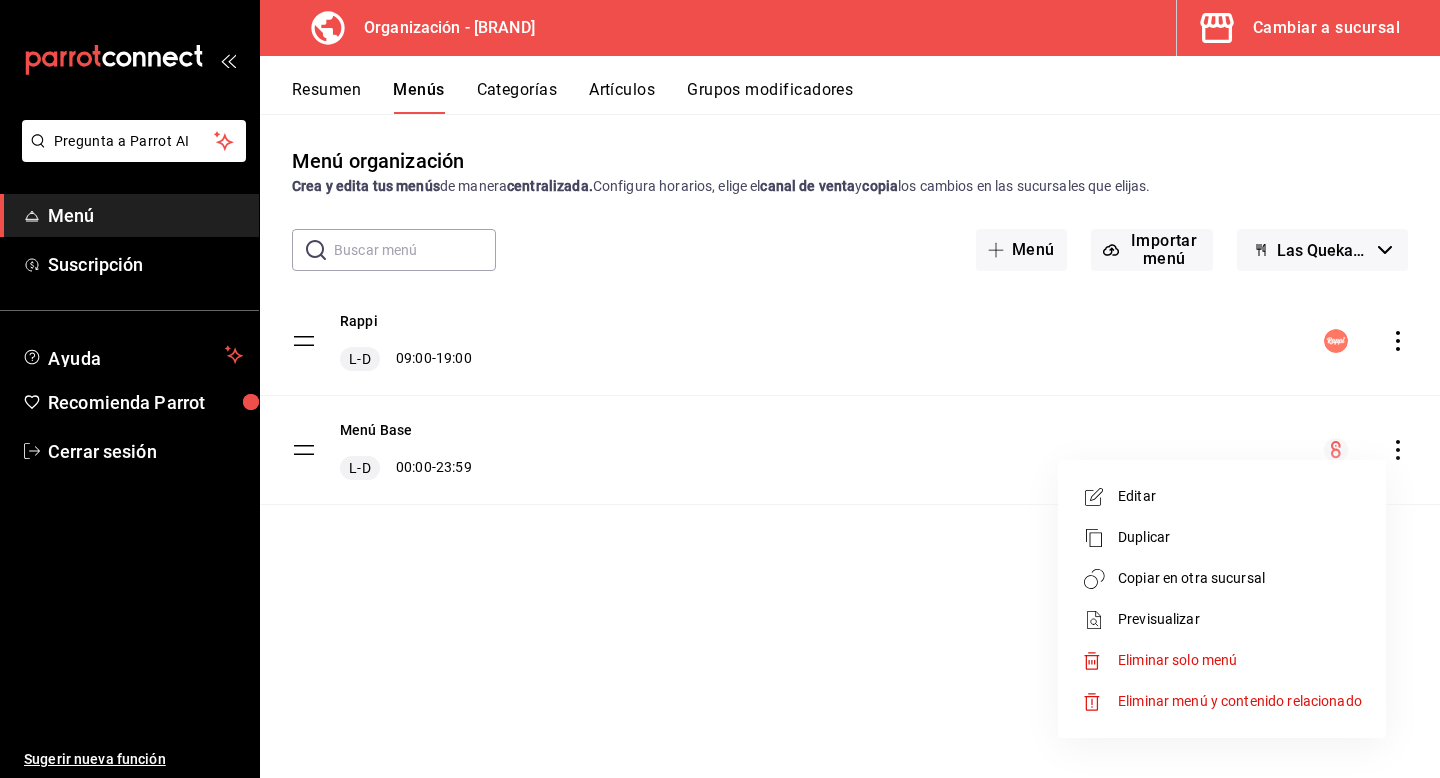 click on "Copiar en otra sucursal" at bounding box center [1240, 578] 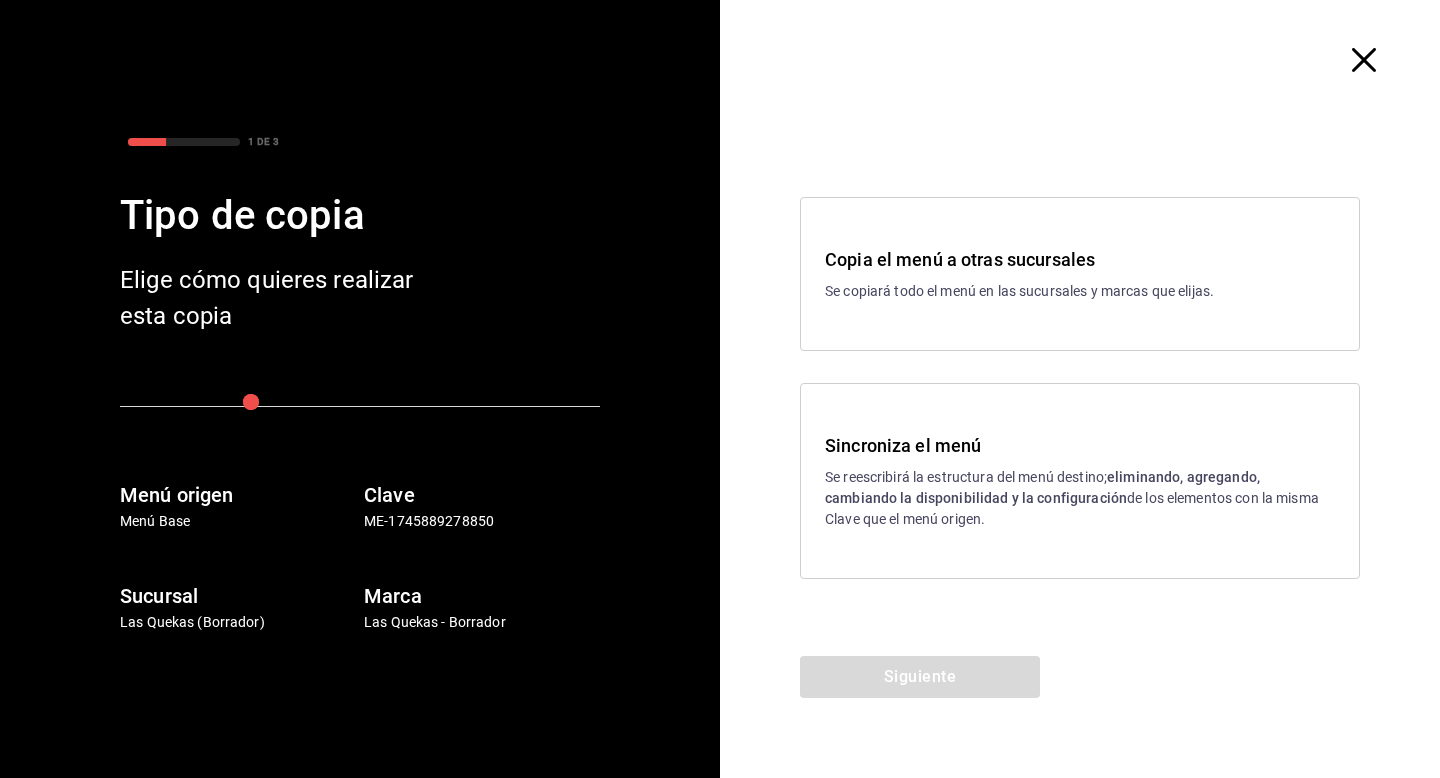 click on "Se reescribirá la estructura del menú destino;  eliminando, agregando, cambiando la disponibilidad y la configuración  de los elementos con la misma Clave que el menú origen." at bounding box center [1080, 498] 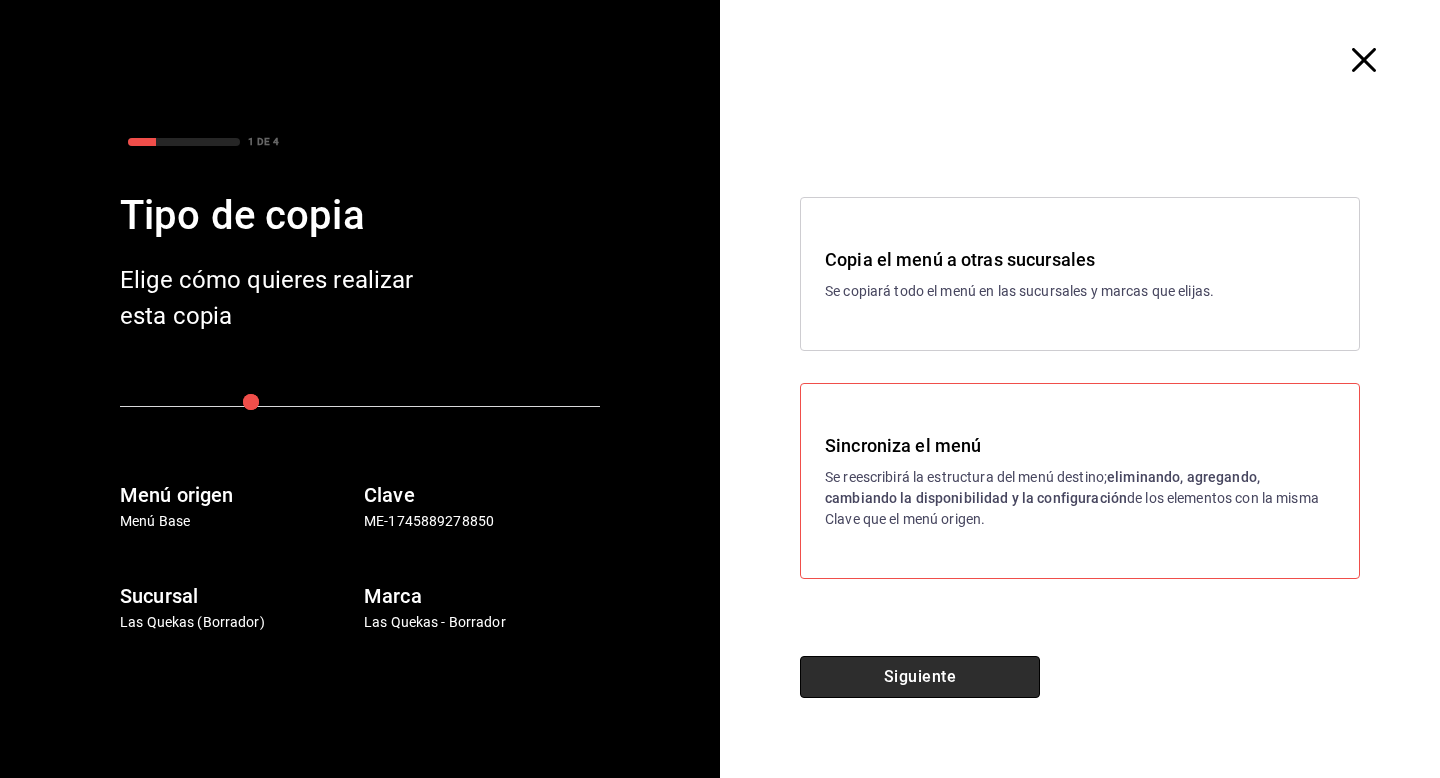 click on "Siguiente" at bounding box center (920, 677) 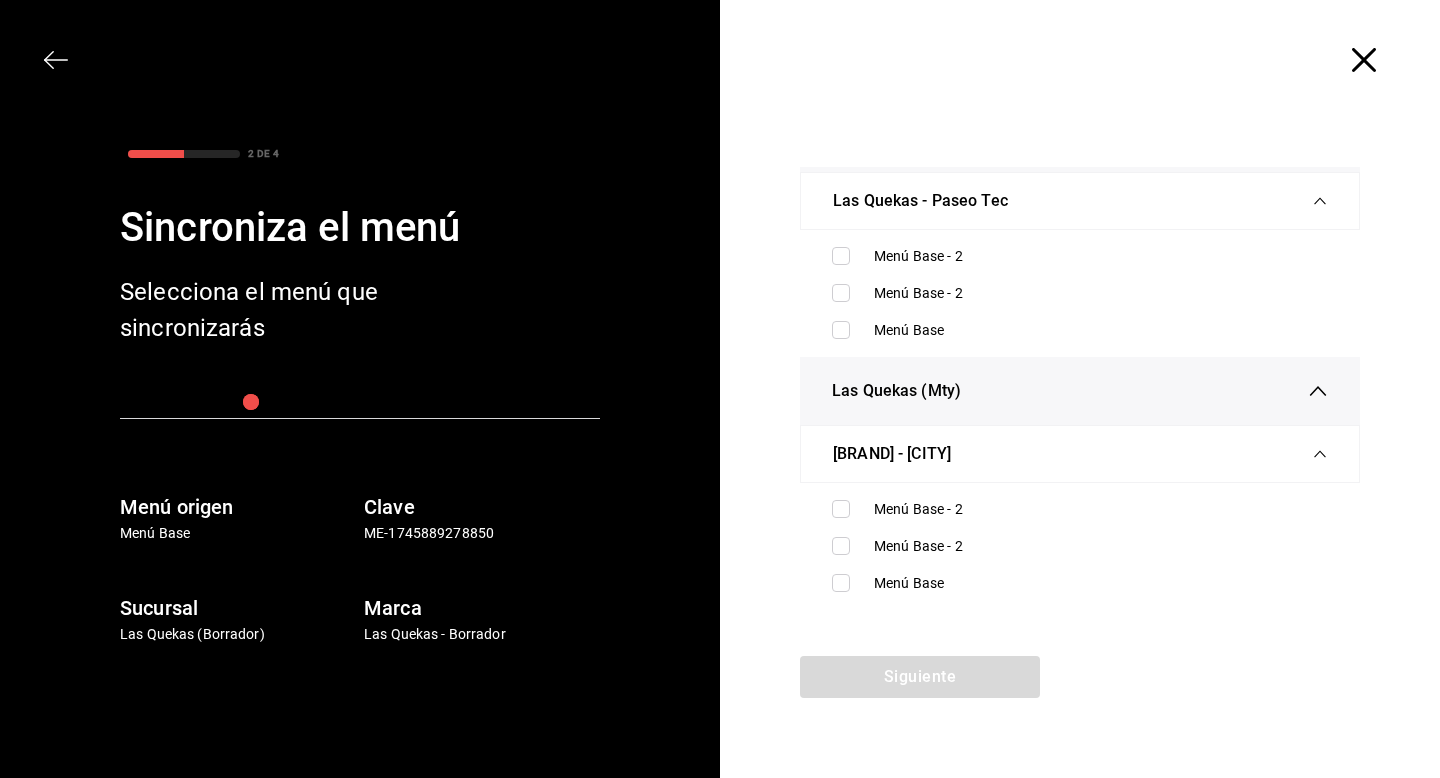 scroll, scrollTop: 0, scrollLeft: 0, axis: both 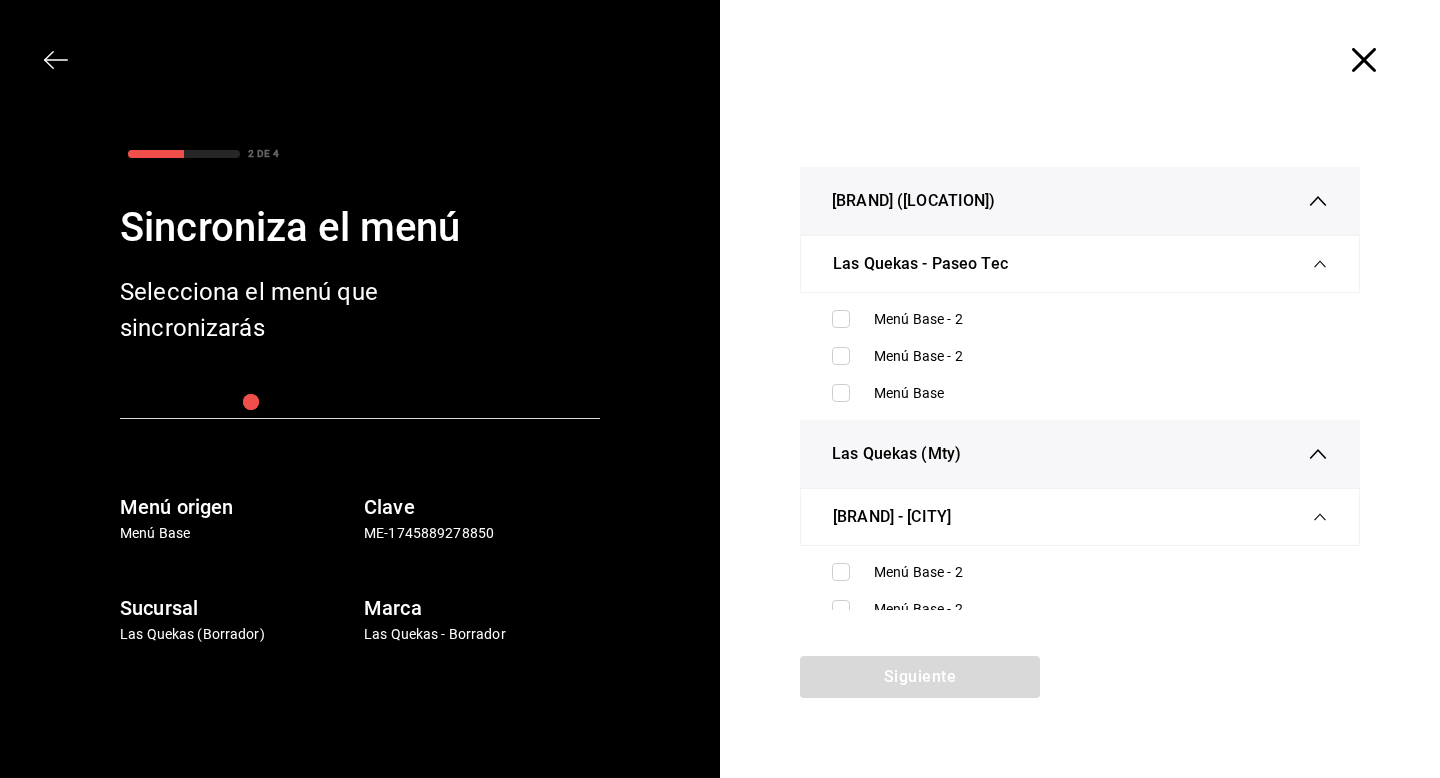click 